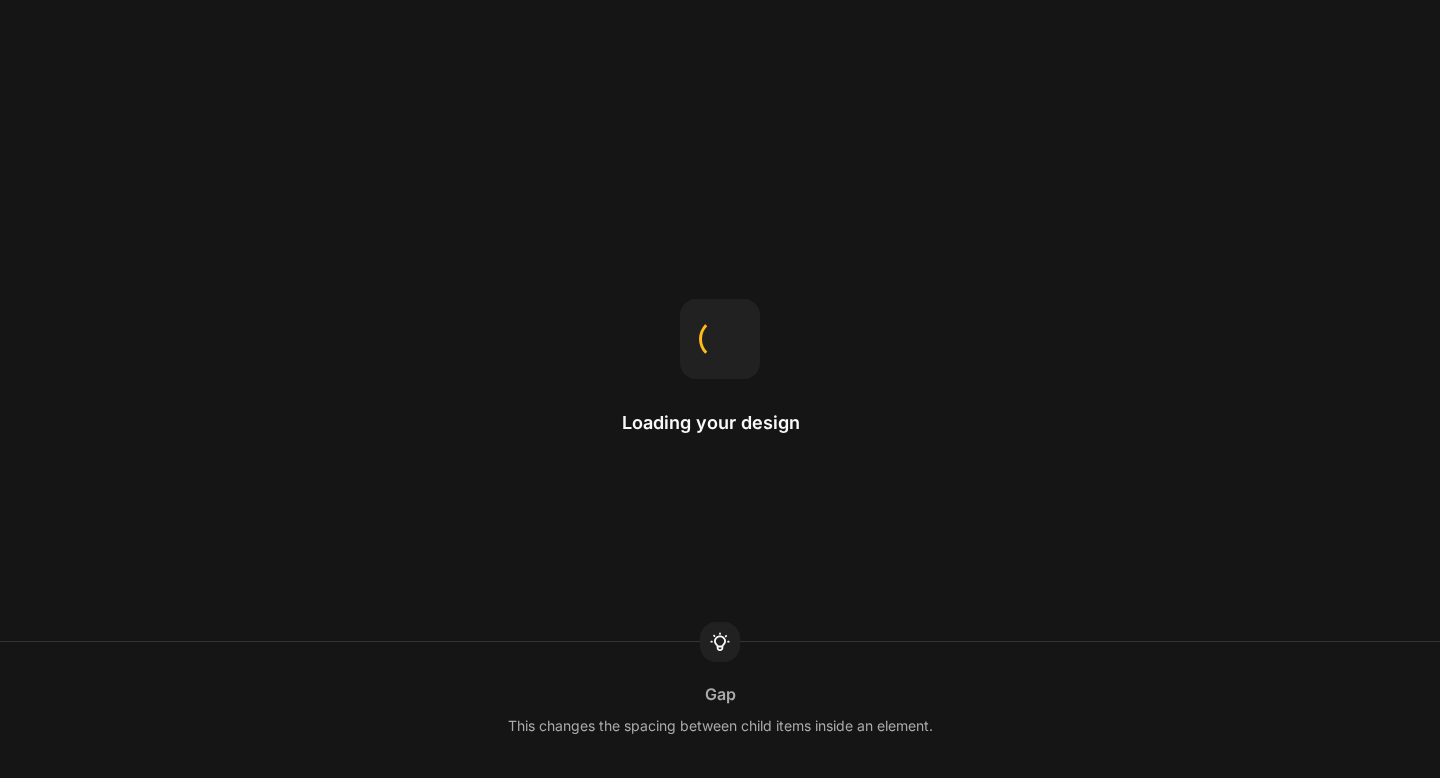 scroll, scrollTop: 0, scrollLeft: 0, axis: both 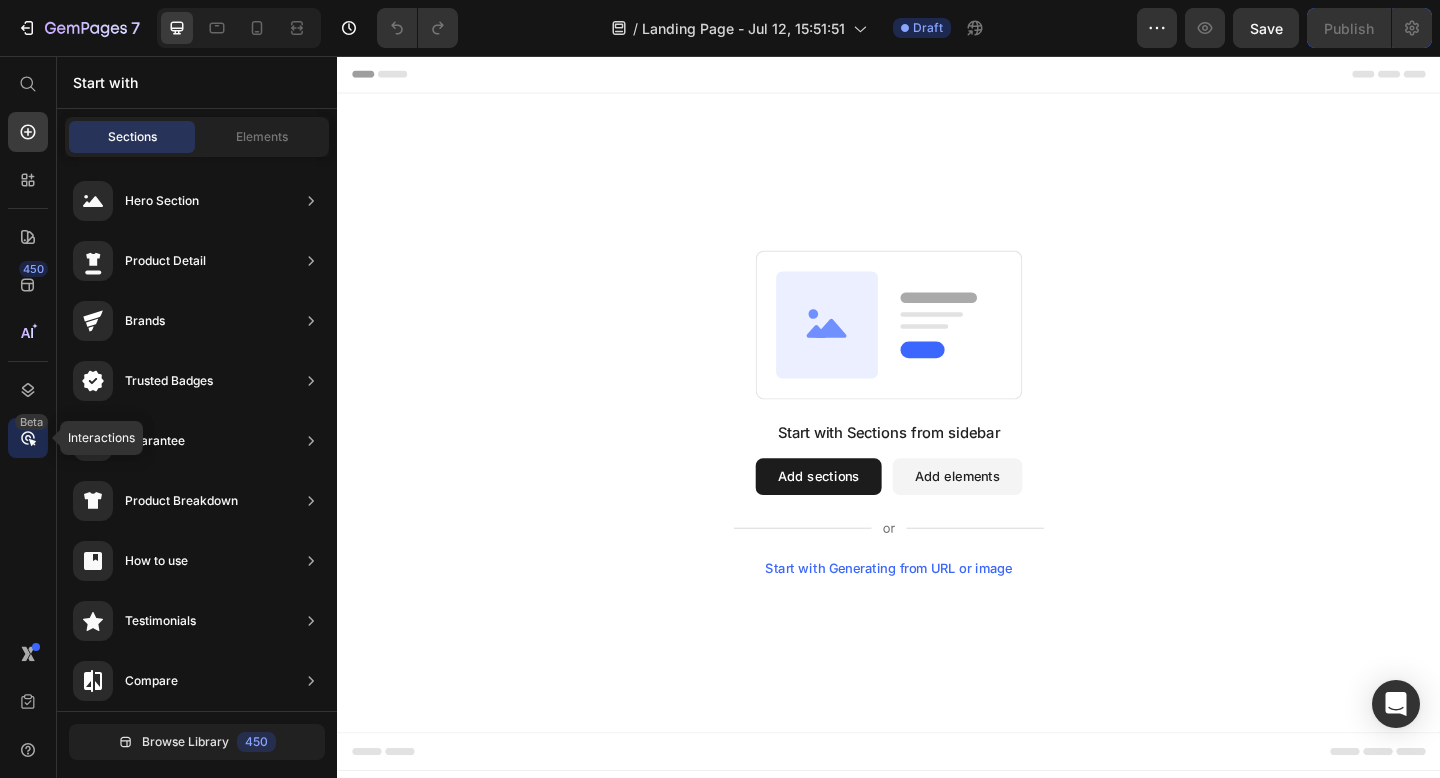 click 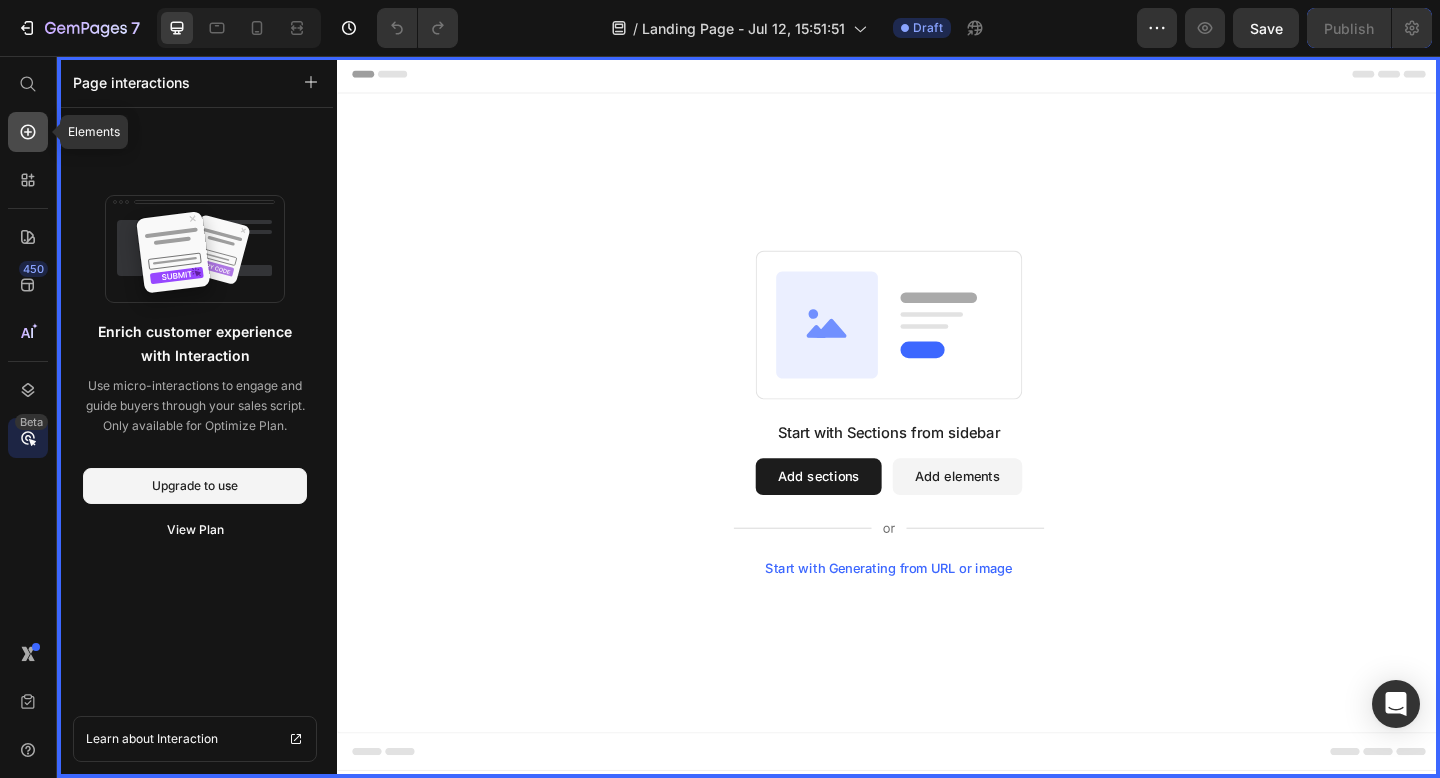 click 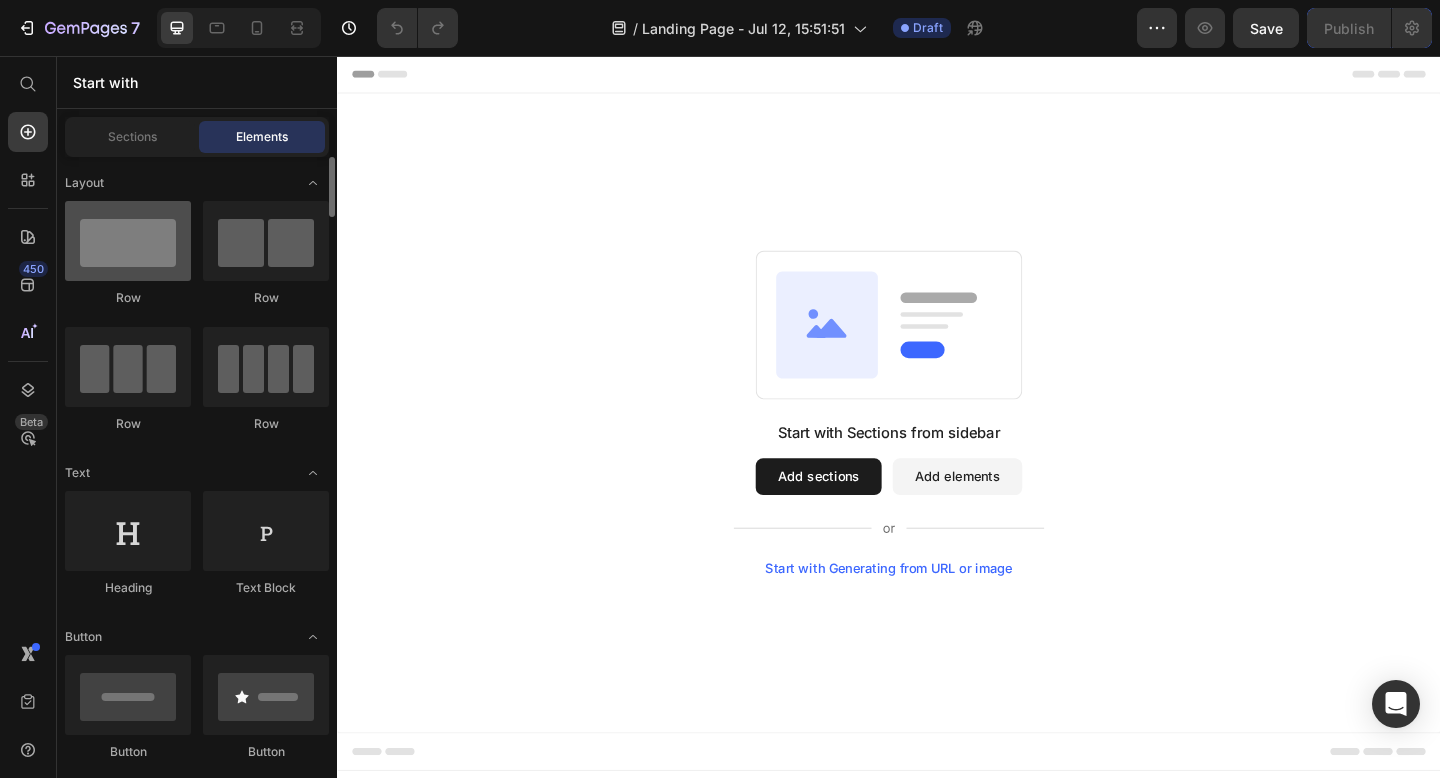 click at bounding box center (128, 241) 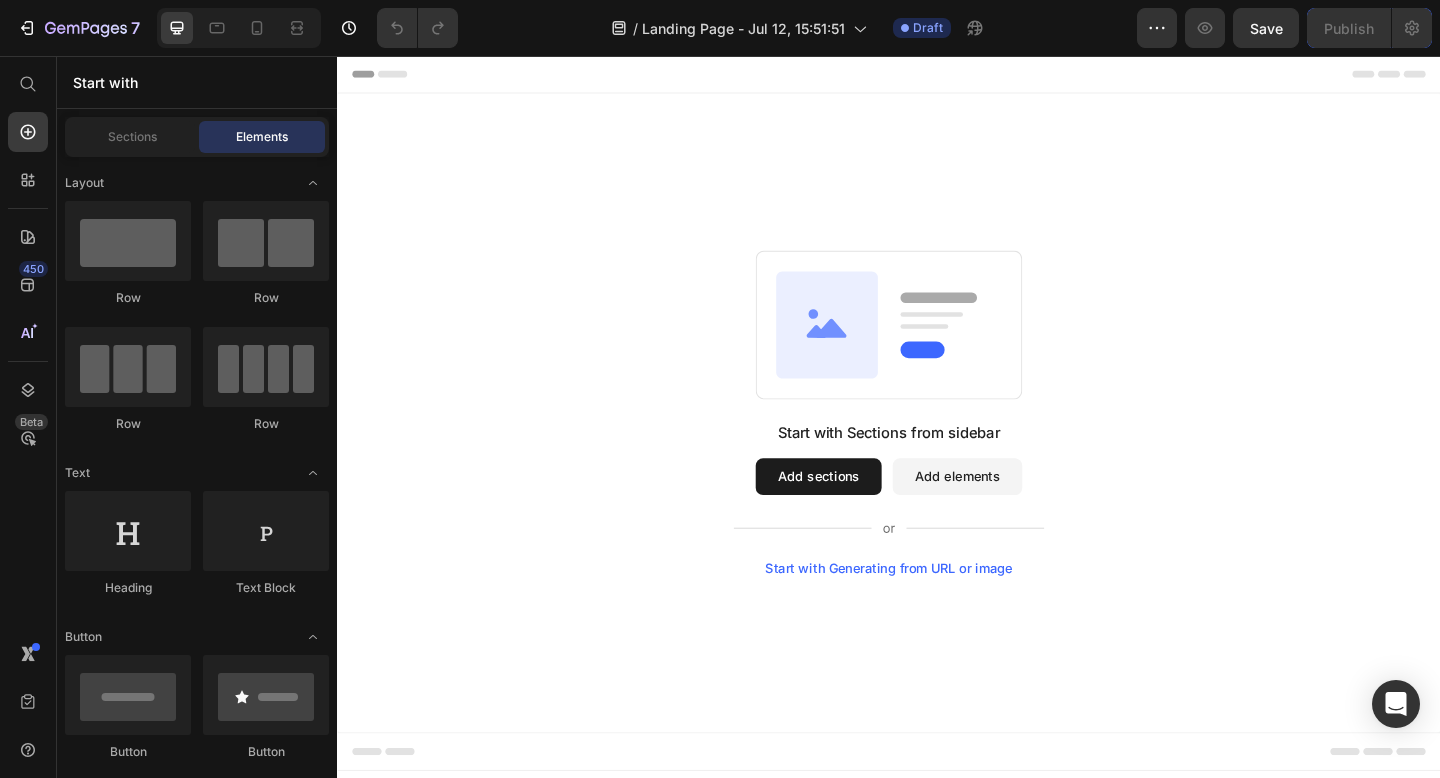 click on "Add sections" at bounding box center (860, 514) 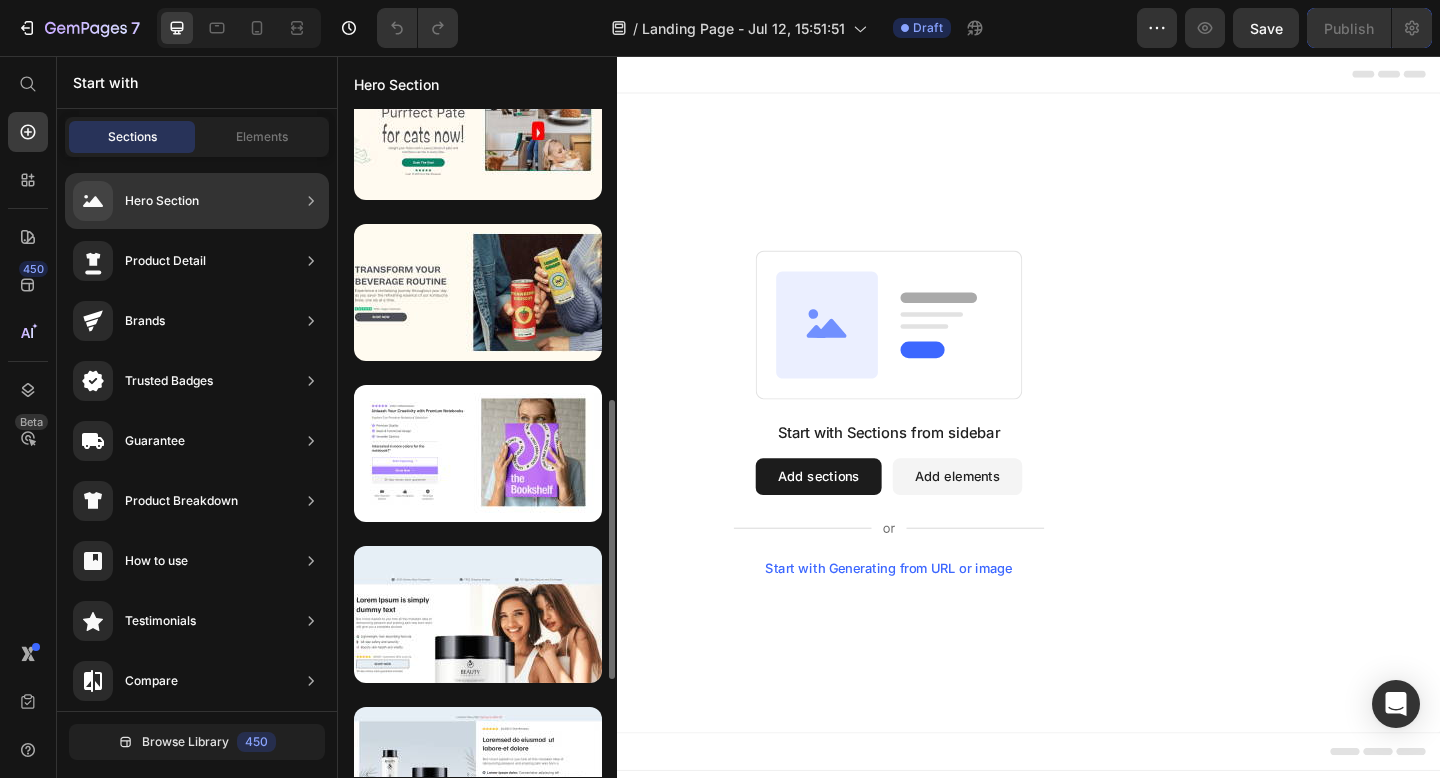 scroll, scrollTop: 930, scrollLeft: 0, axis: vertical 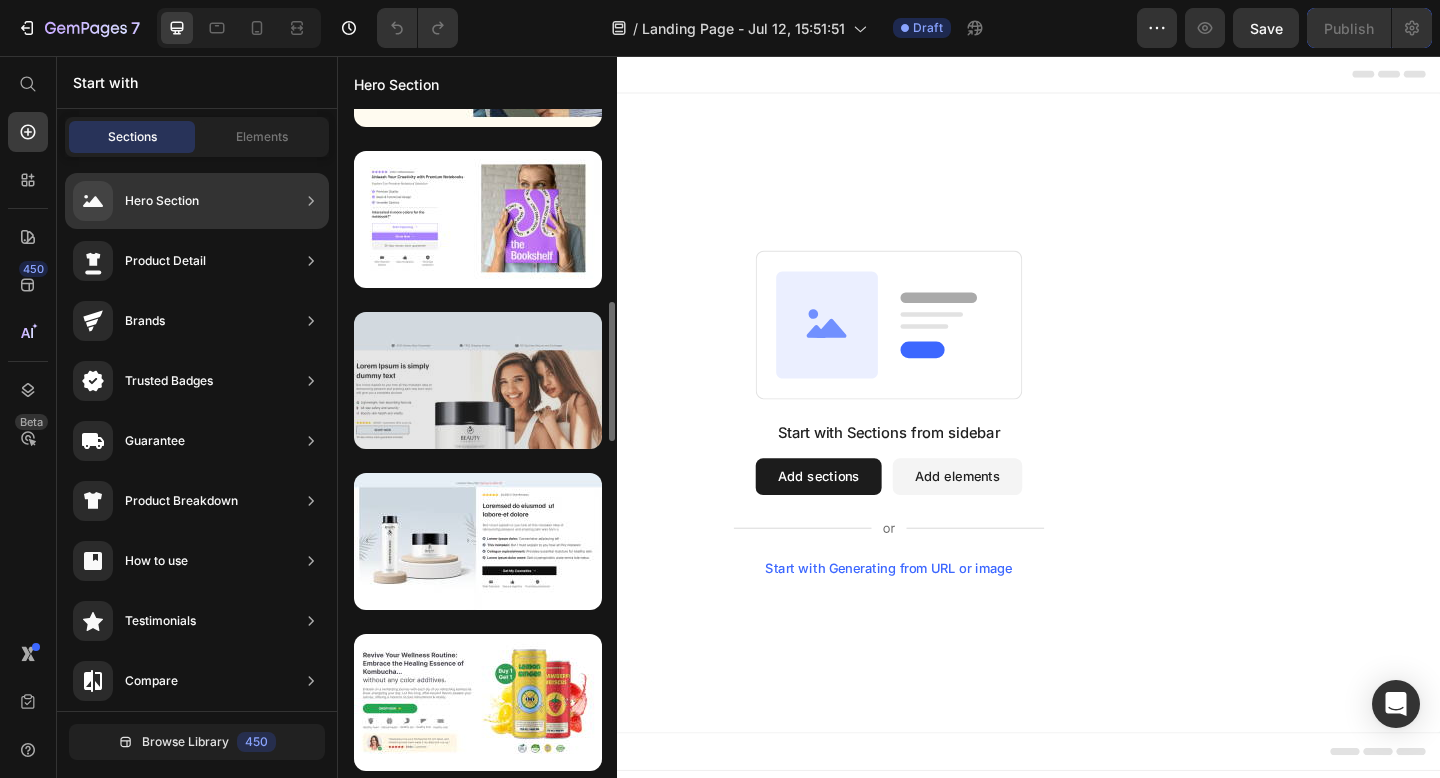 click at bounding box center [478, 380] 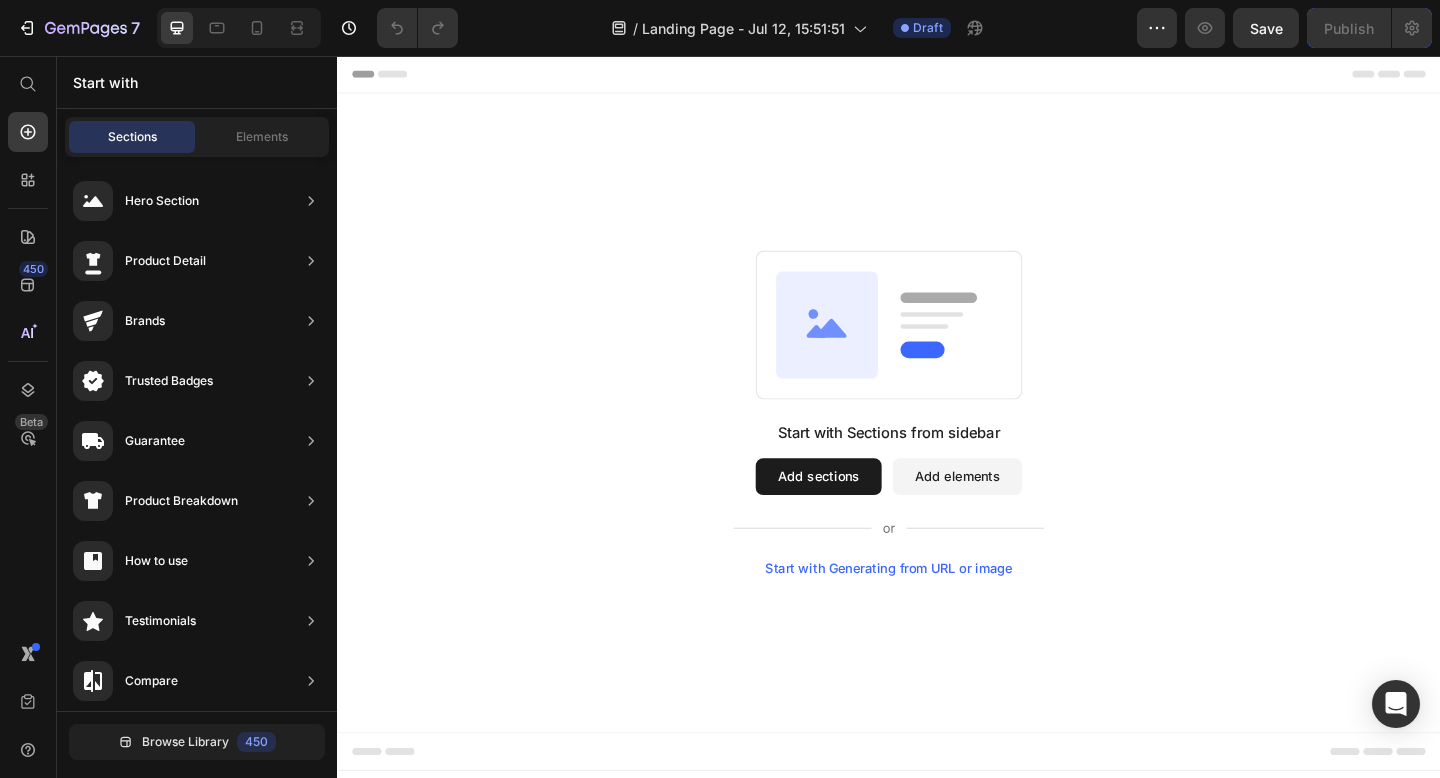 click on "Start with Generating from URL or image" at bounding box center (937, 614) 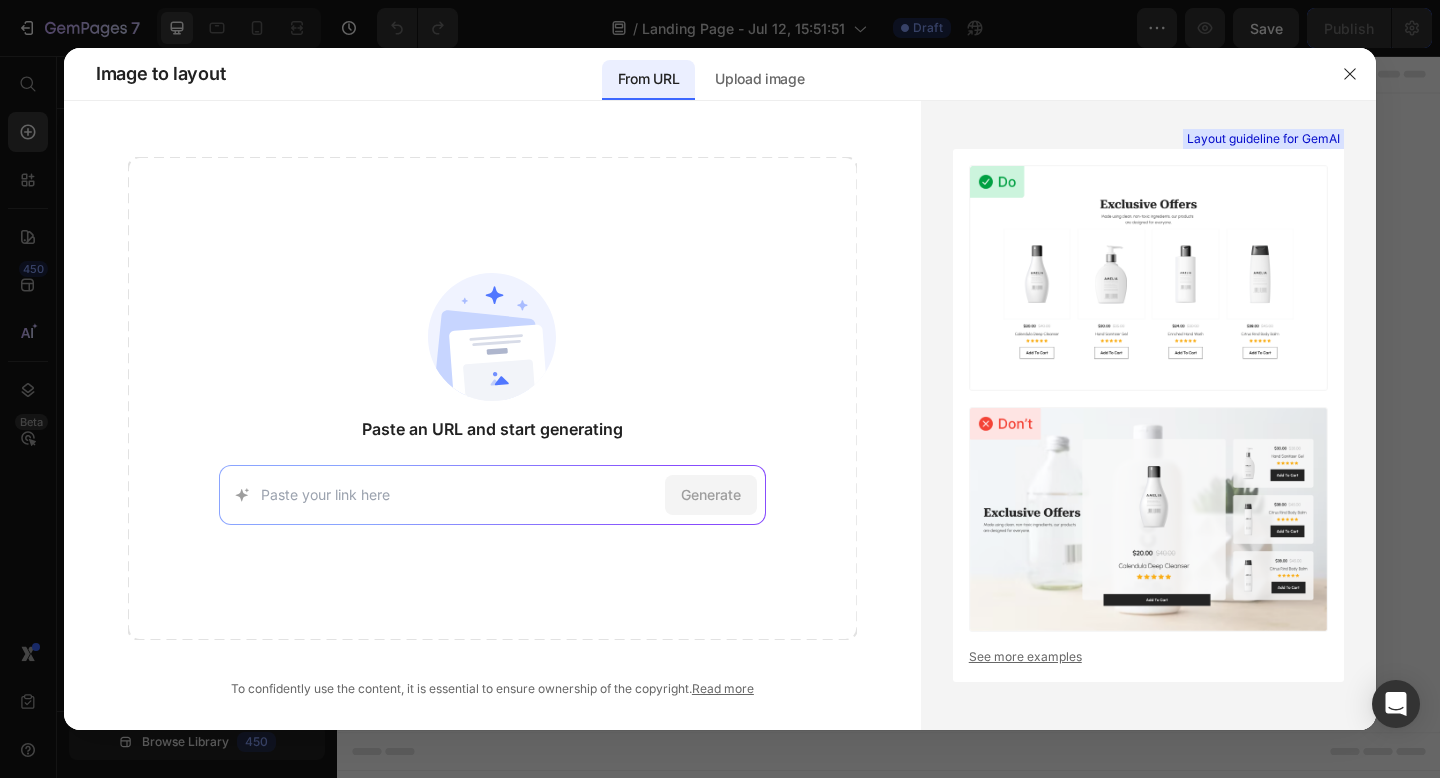 click on "Generate" at bounding box center (492, 495) 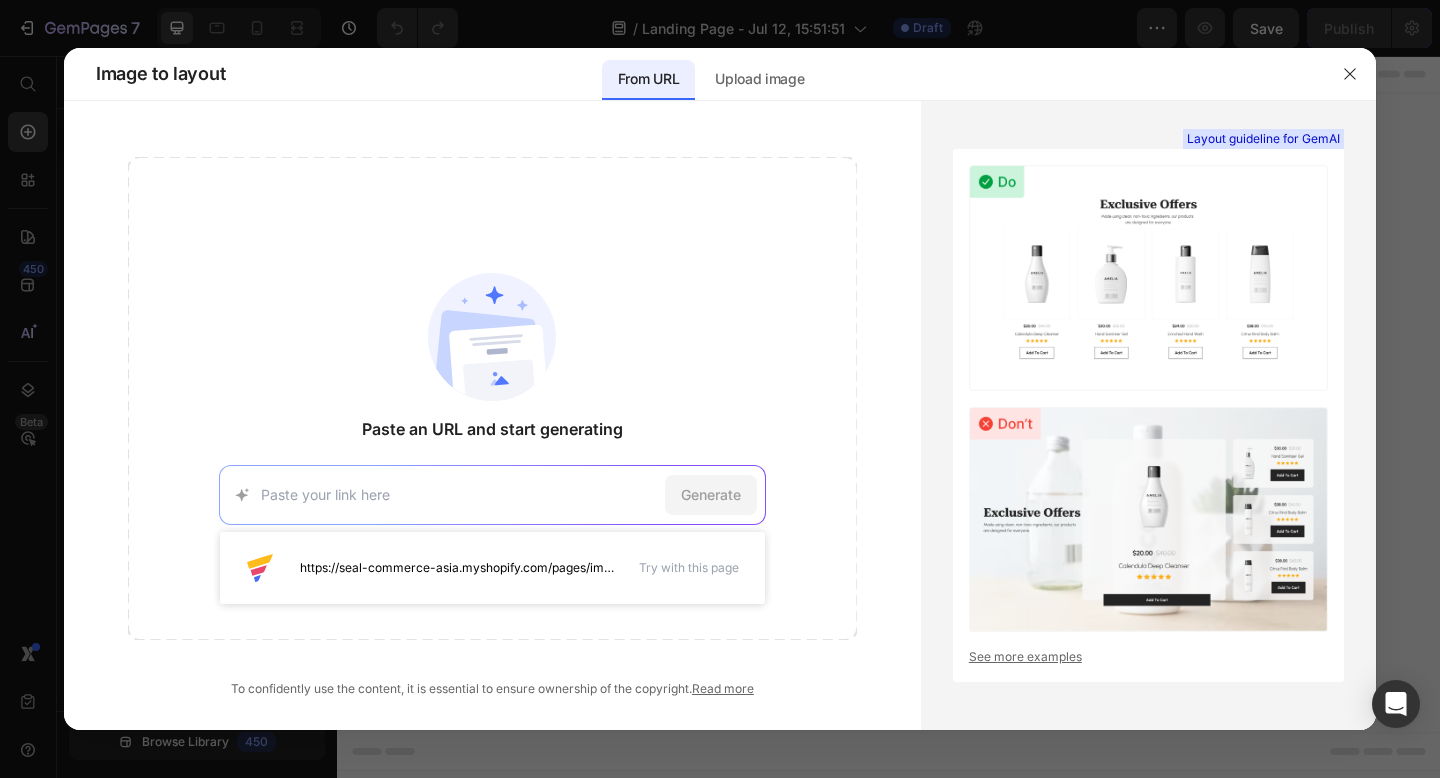 paste on "https://www.dora.run/e/2556409?openModalId&prompt&page=PV_7wzio_tH&style&surpriseMe&copykey=52291f41-b8ee-4d02-9f95-a9950887cf89" 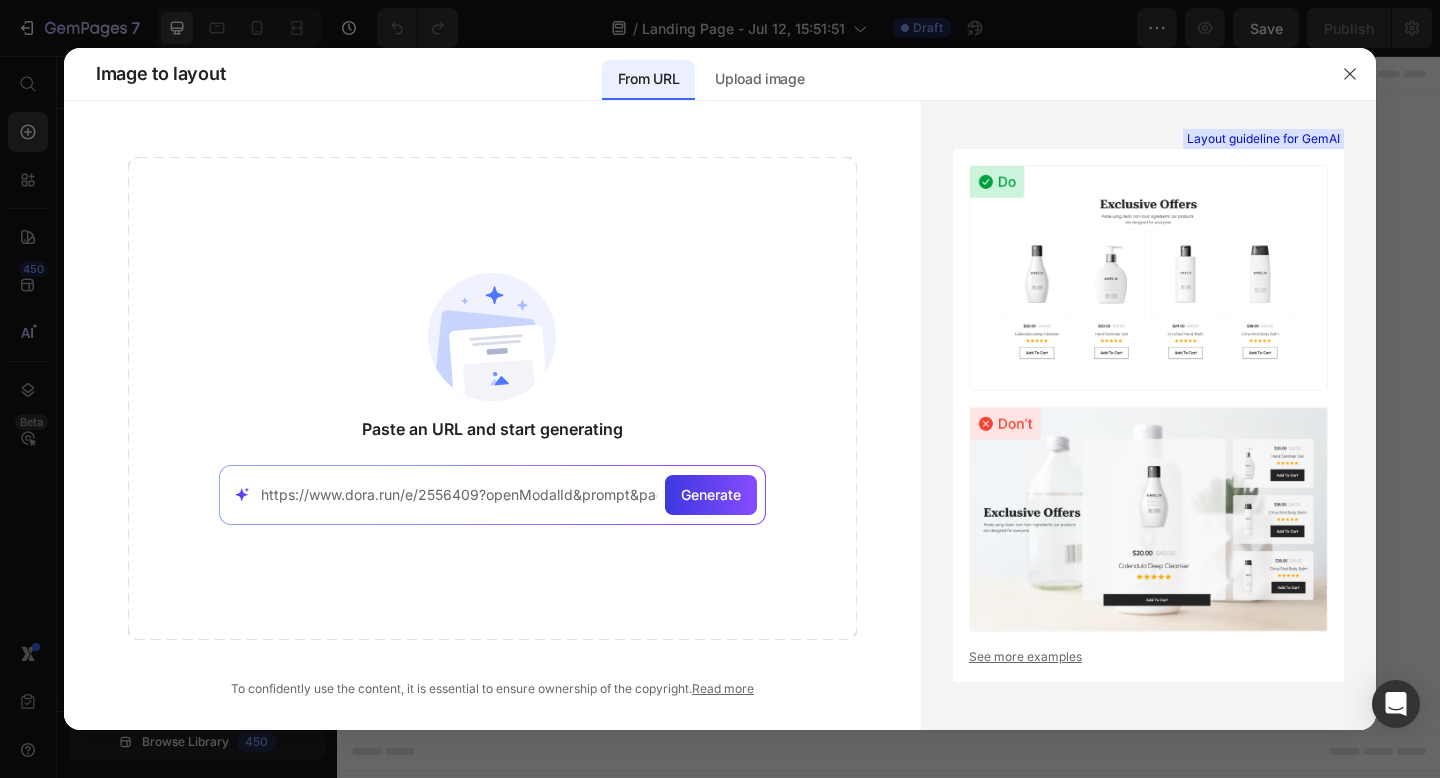 scroll, scrollTop: 0, scrollLeft: 591, axis: horizontal 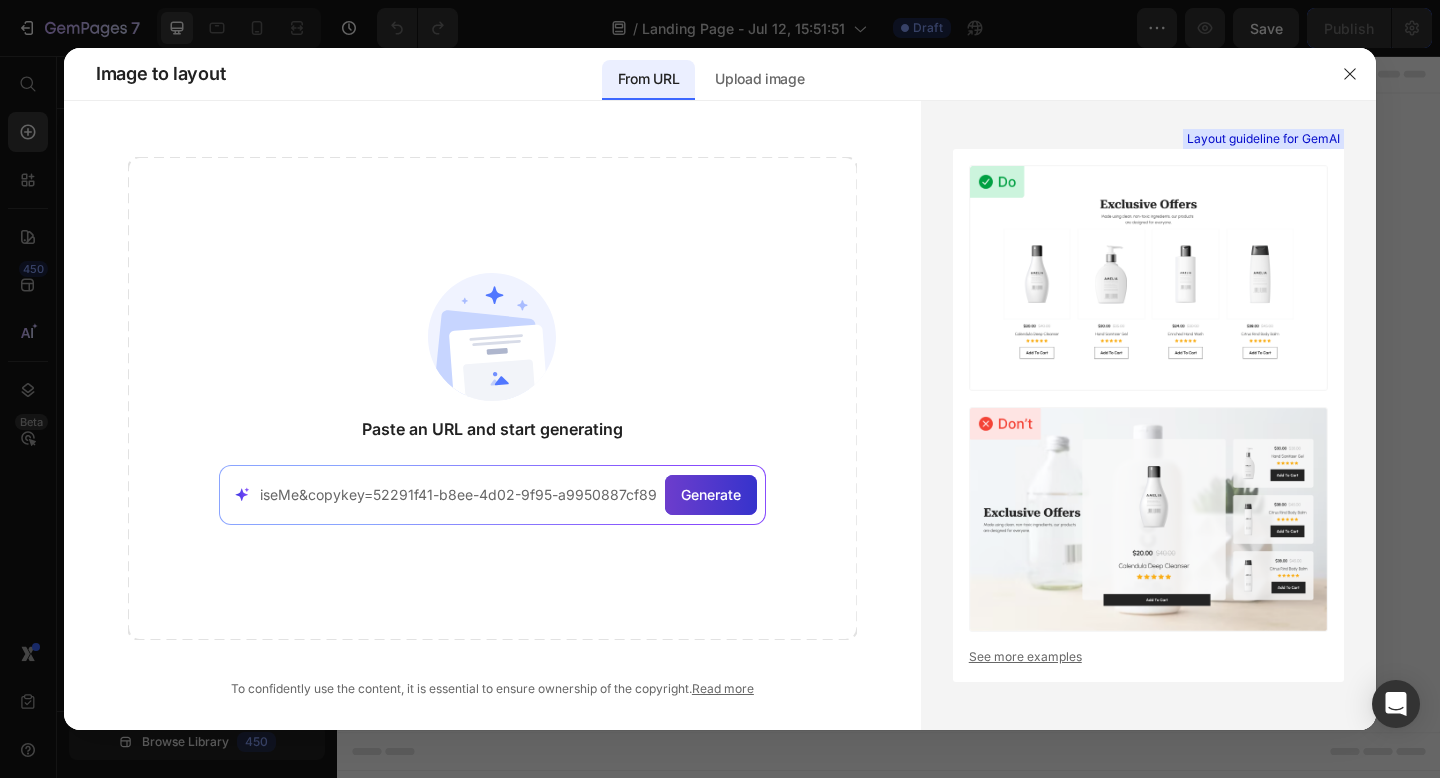 type on "https://www.dora.run/e/2556409?openModalId&prompt&page=PV_7wzio_tH&style&surpriseMe&copykey=52291f41-b8ee-4d02-9f95-a9950887cf89" 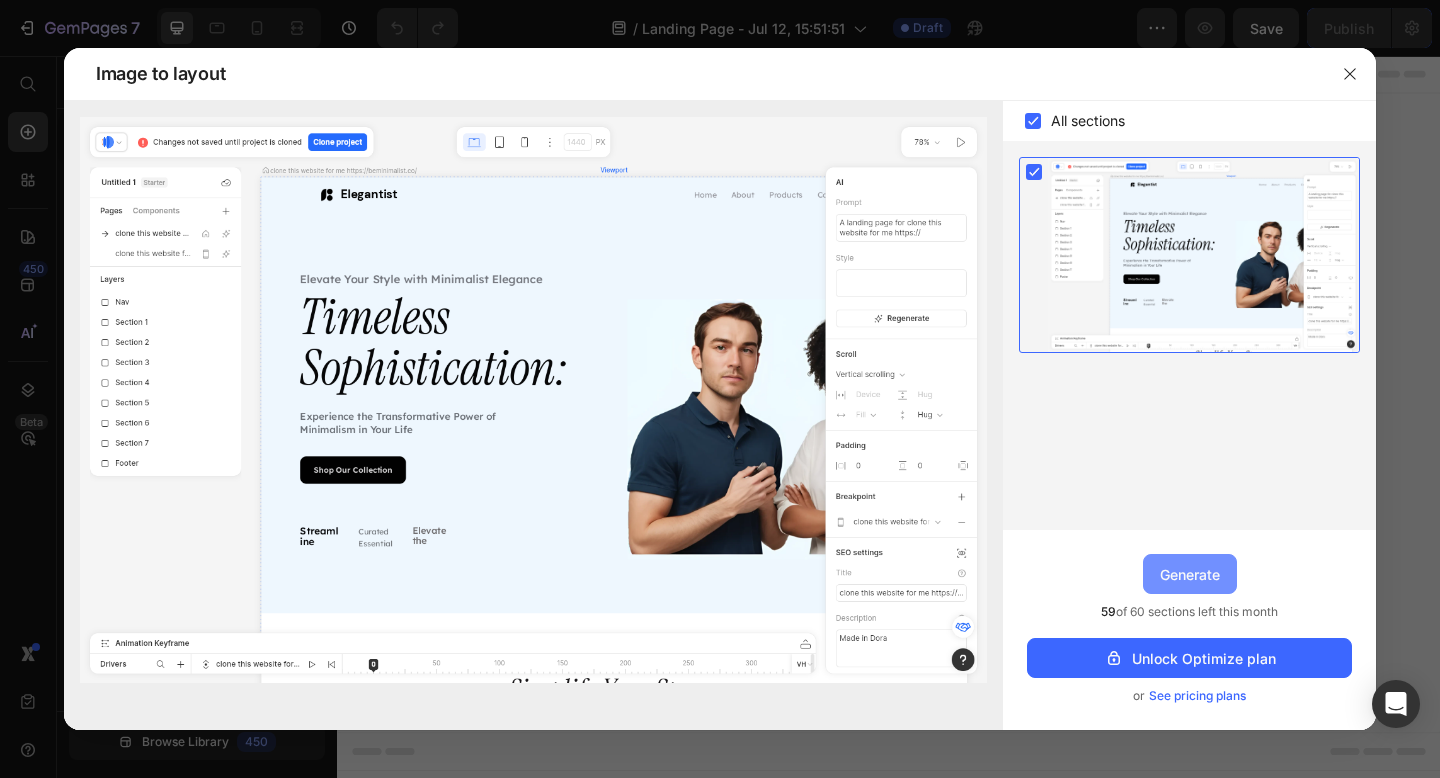 click on "Generate" at bounding box center (1190, 574) 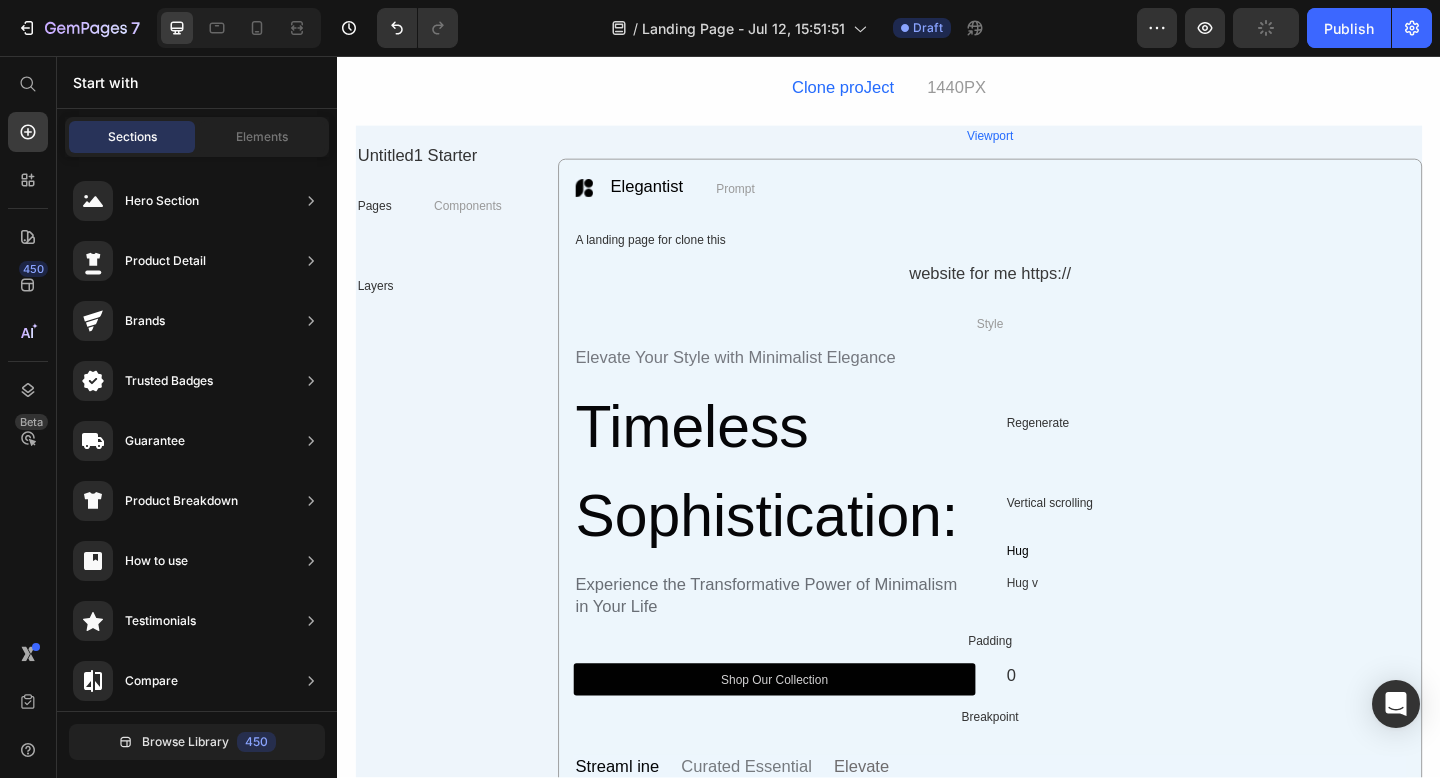scroll, scrollTop: 0, scrollLeft: 0, axis: both 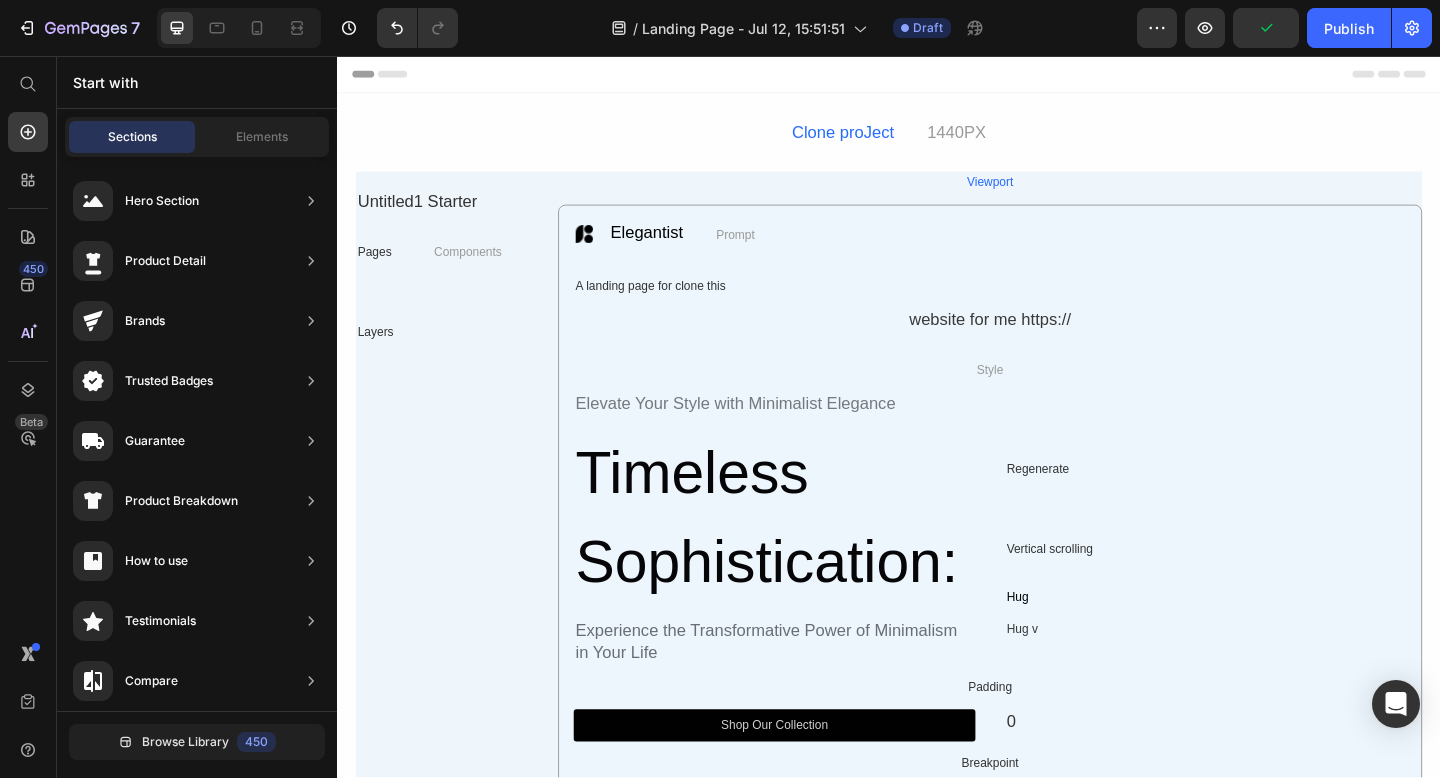 click on "Sections" at bounding box center (132, 137) 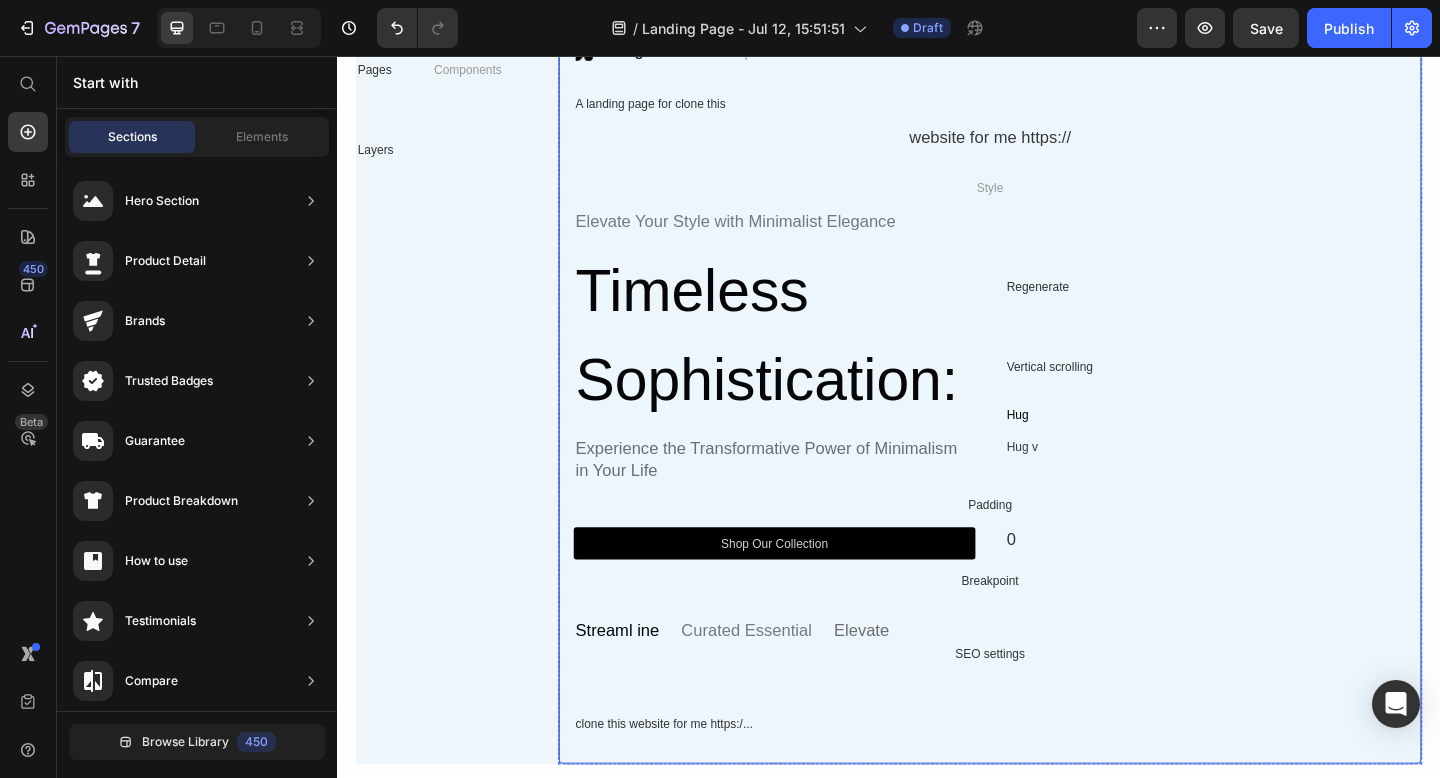 scroll, scrollTop: 0, scrollLeft: 0, axis: both 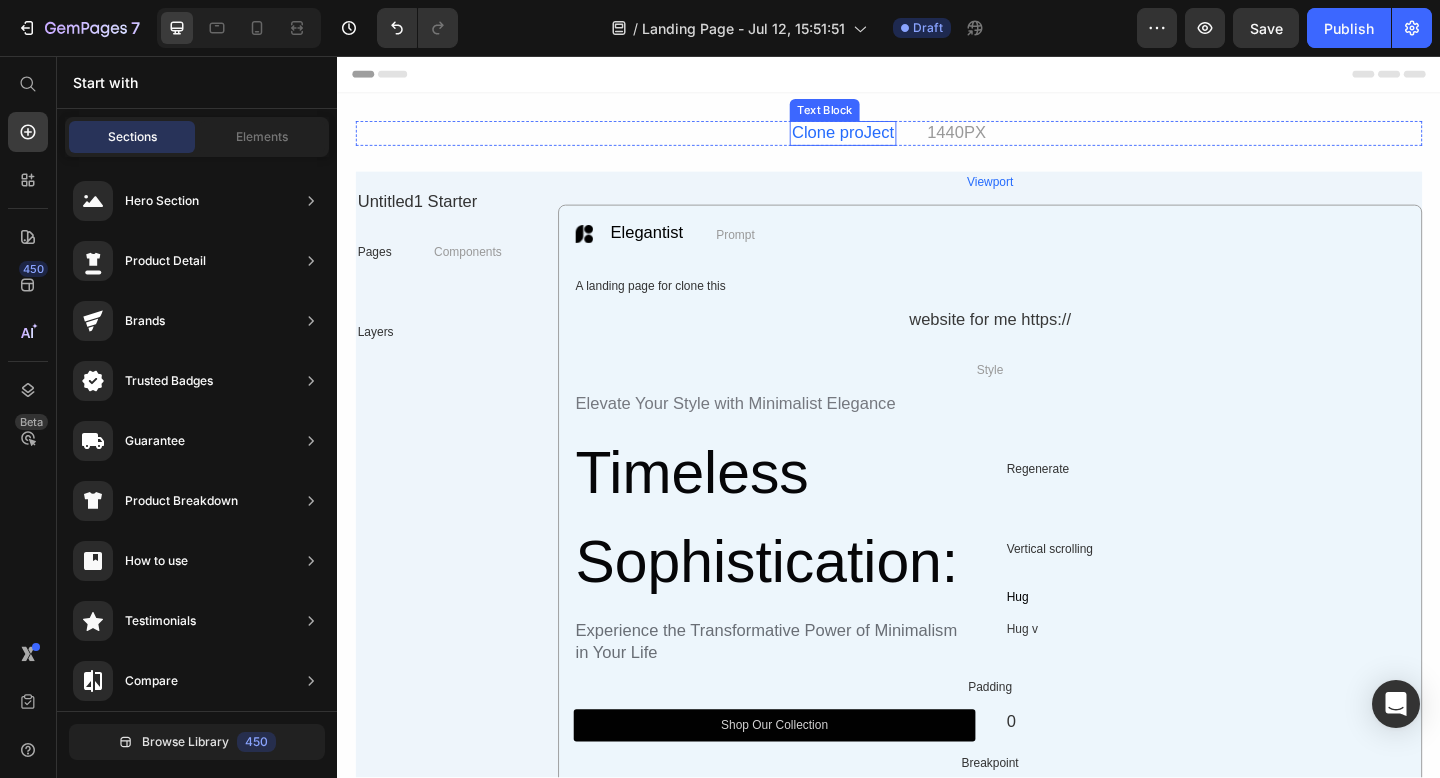 click on "Clone proJect" at bounding box center (886, 140) 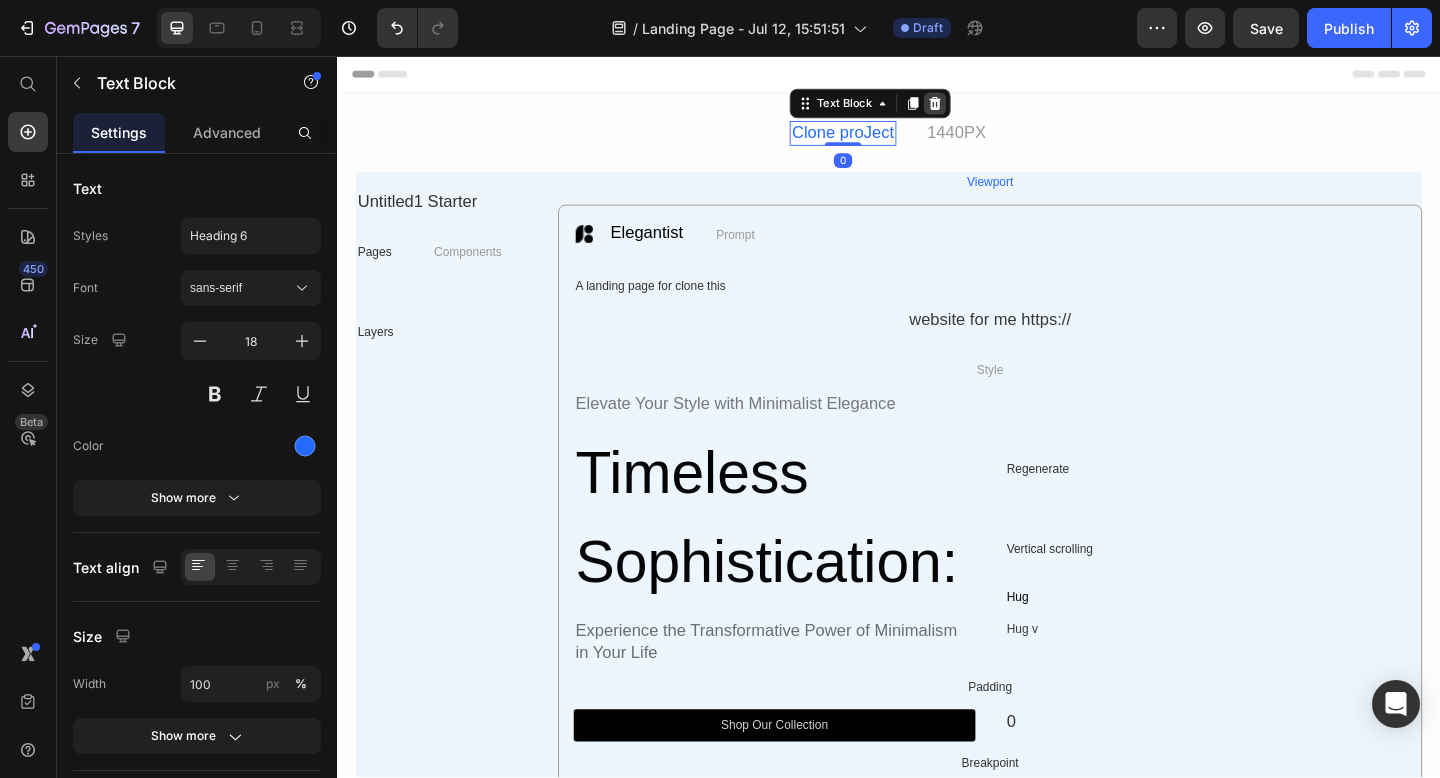 click 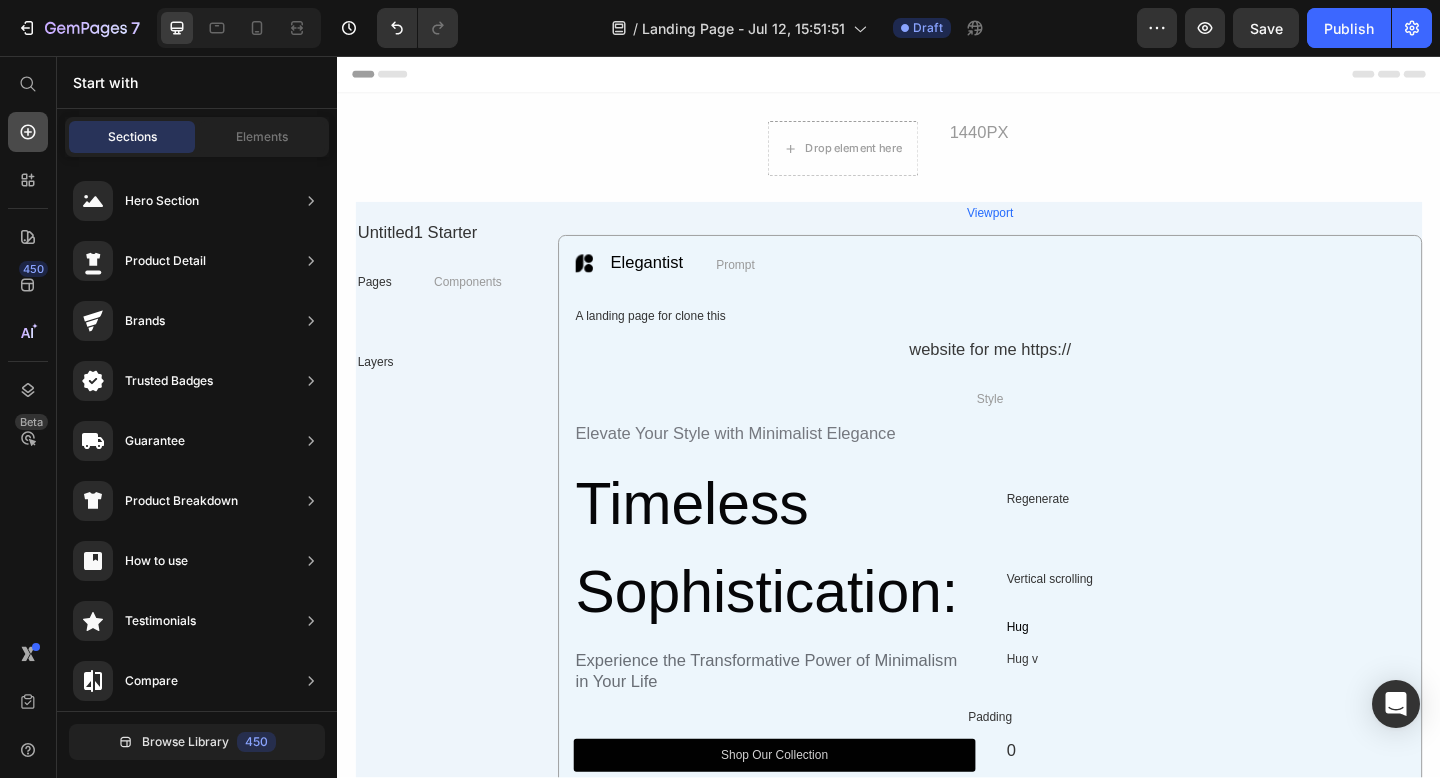 click 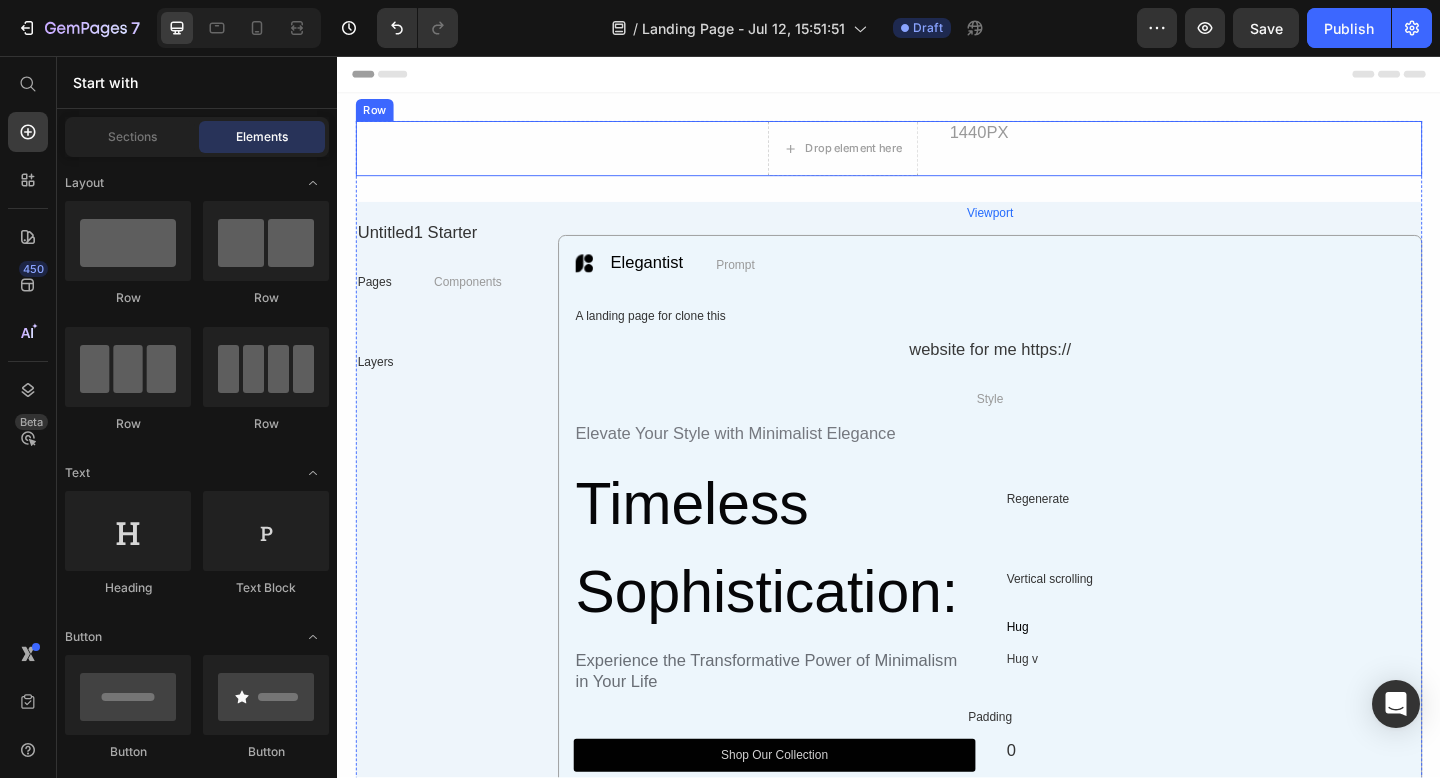 click on "Drop element here 1440PX Text Block Row" at bounding box center [937, 157] 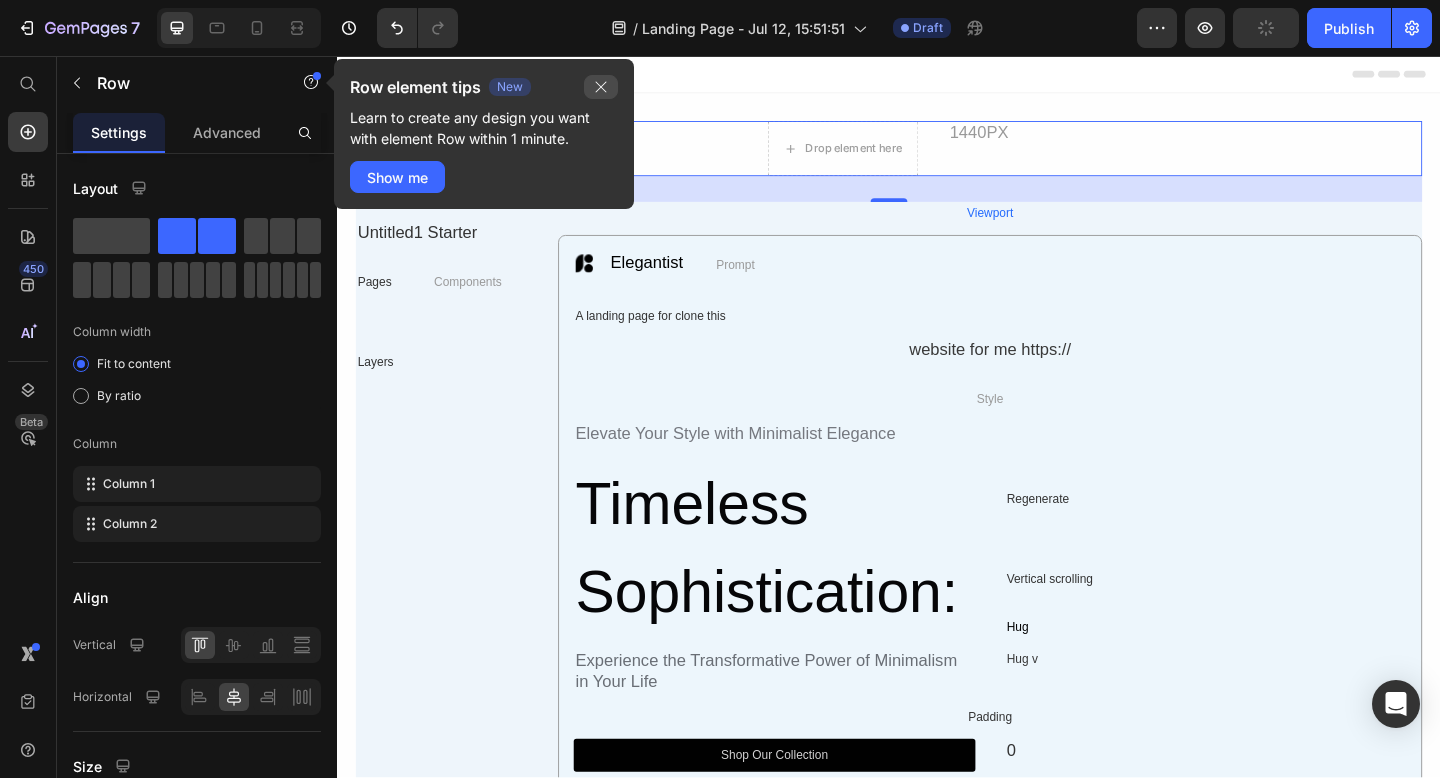 drag, startPoint x: 599, startPoint y: 88, endPoint x: 292, endPoint y: 40, distance: 310.7298 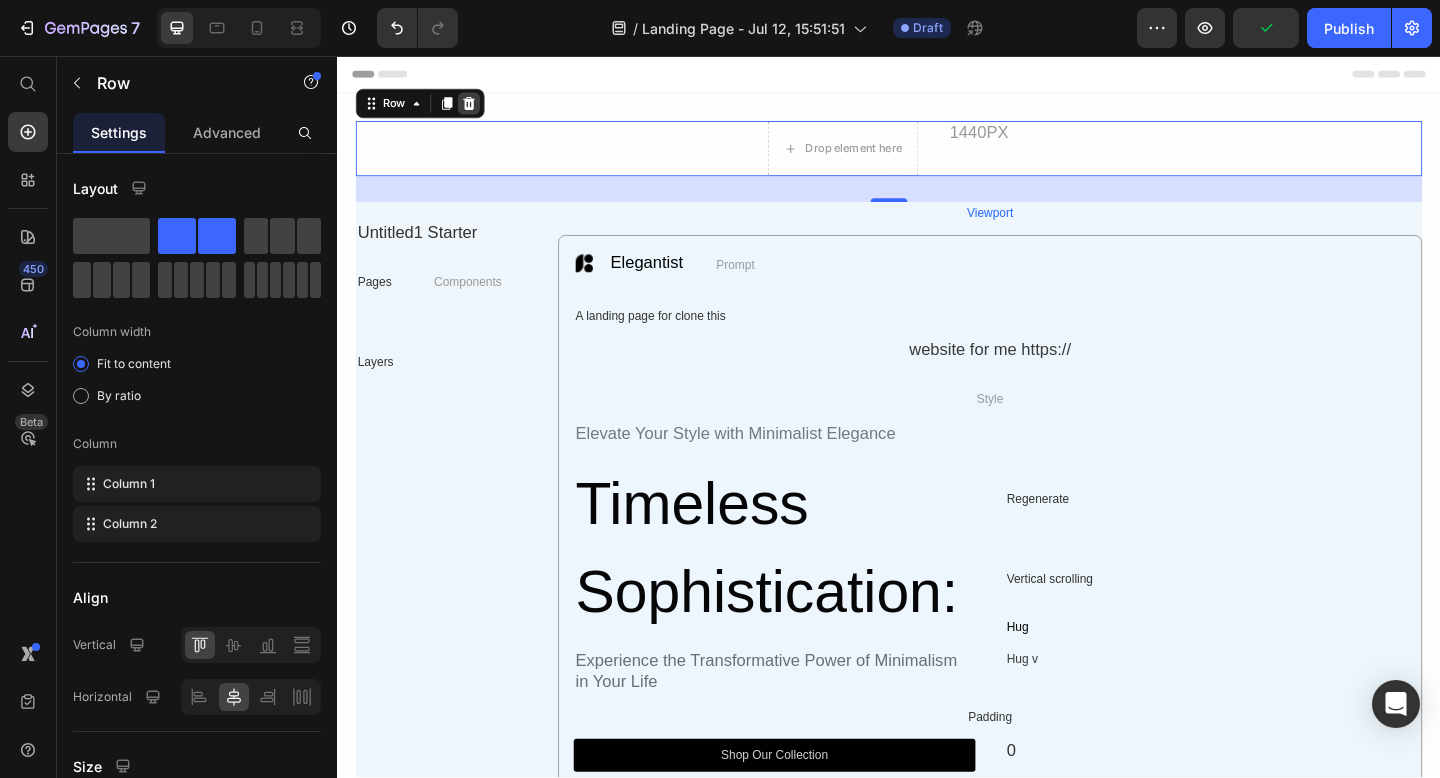 click 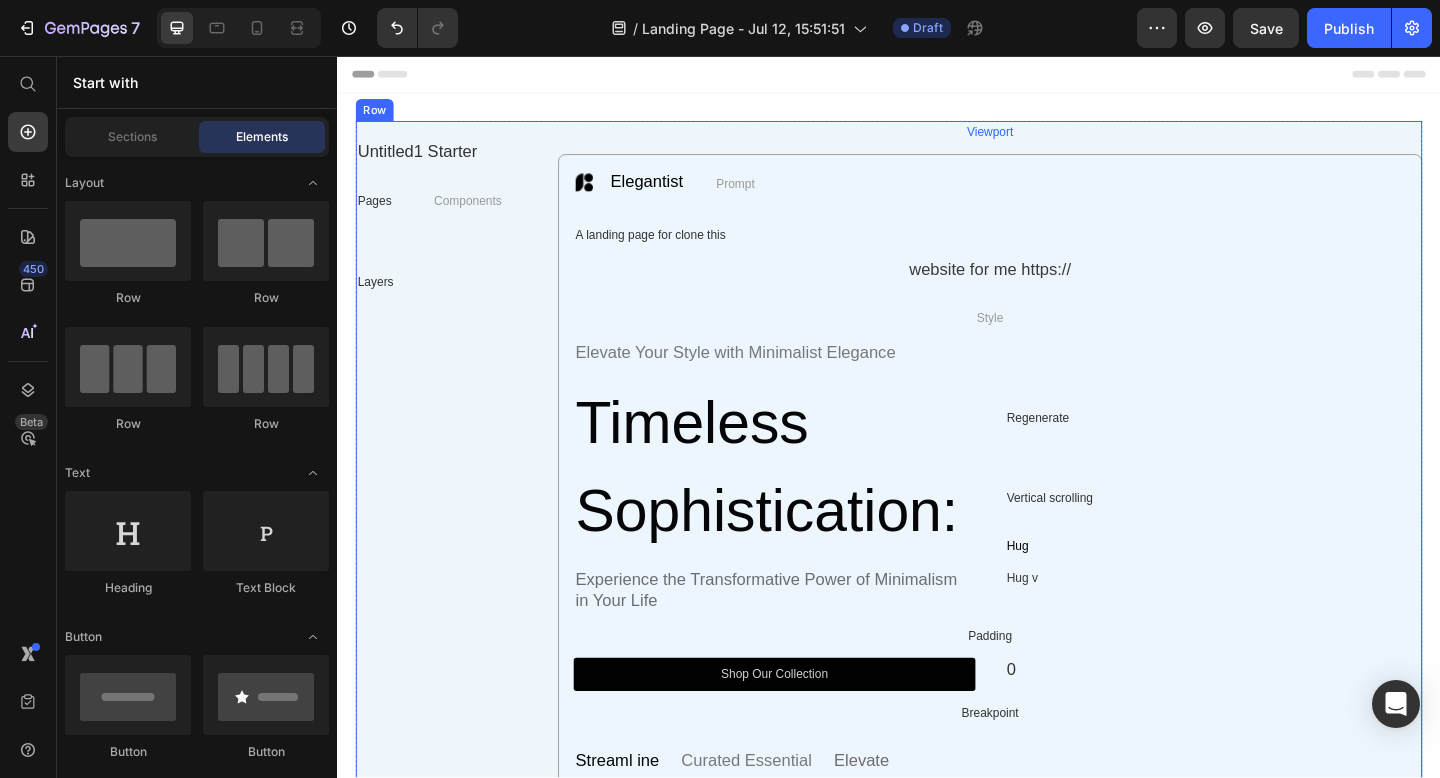 click on "Viewport" at bounding box center (1047, 139) 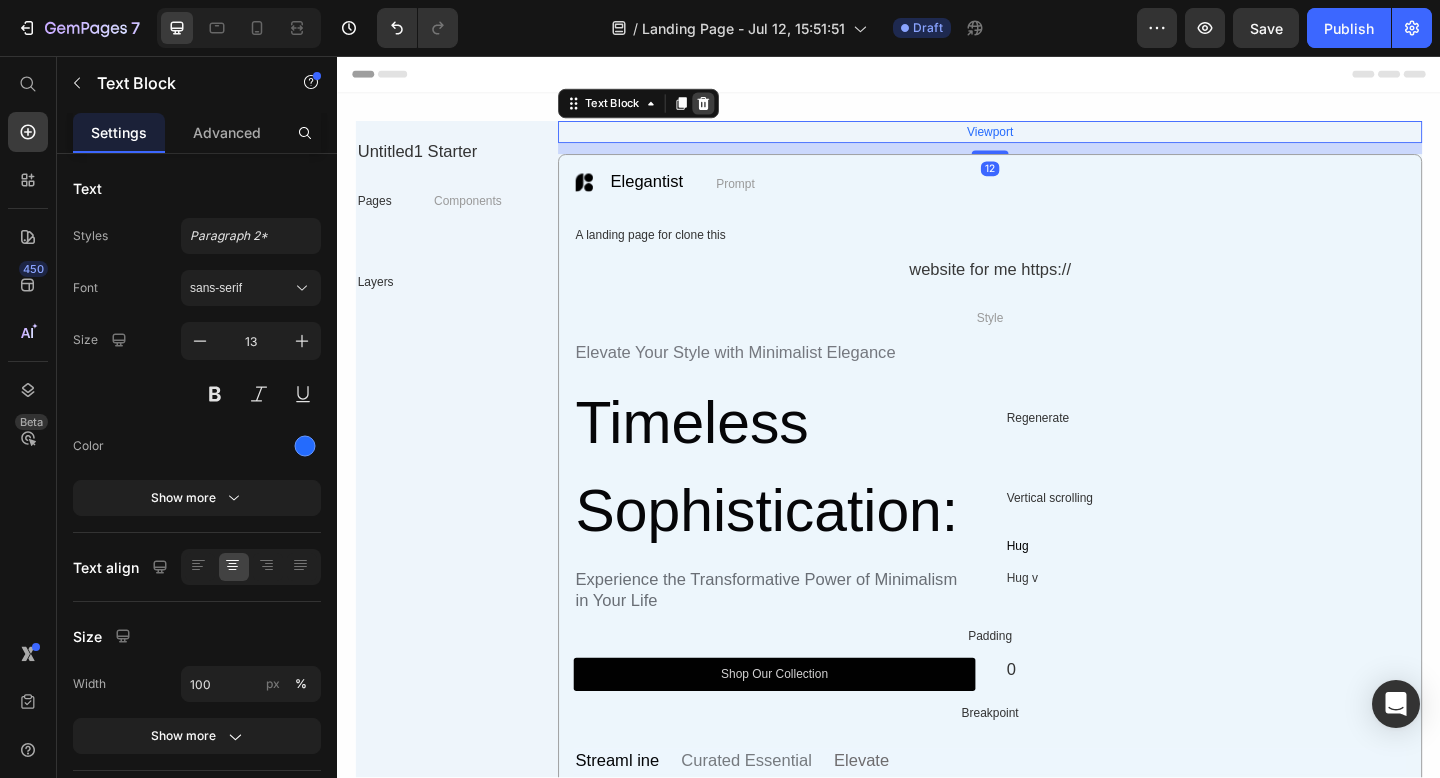 click 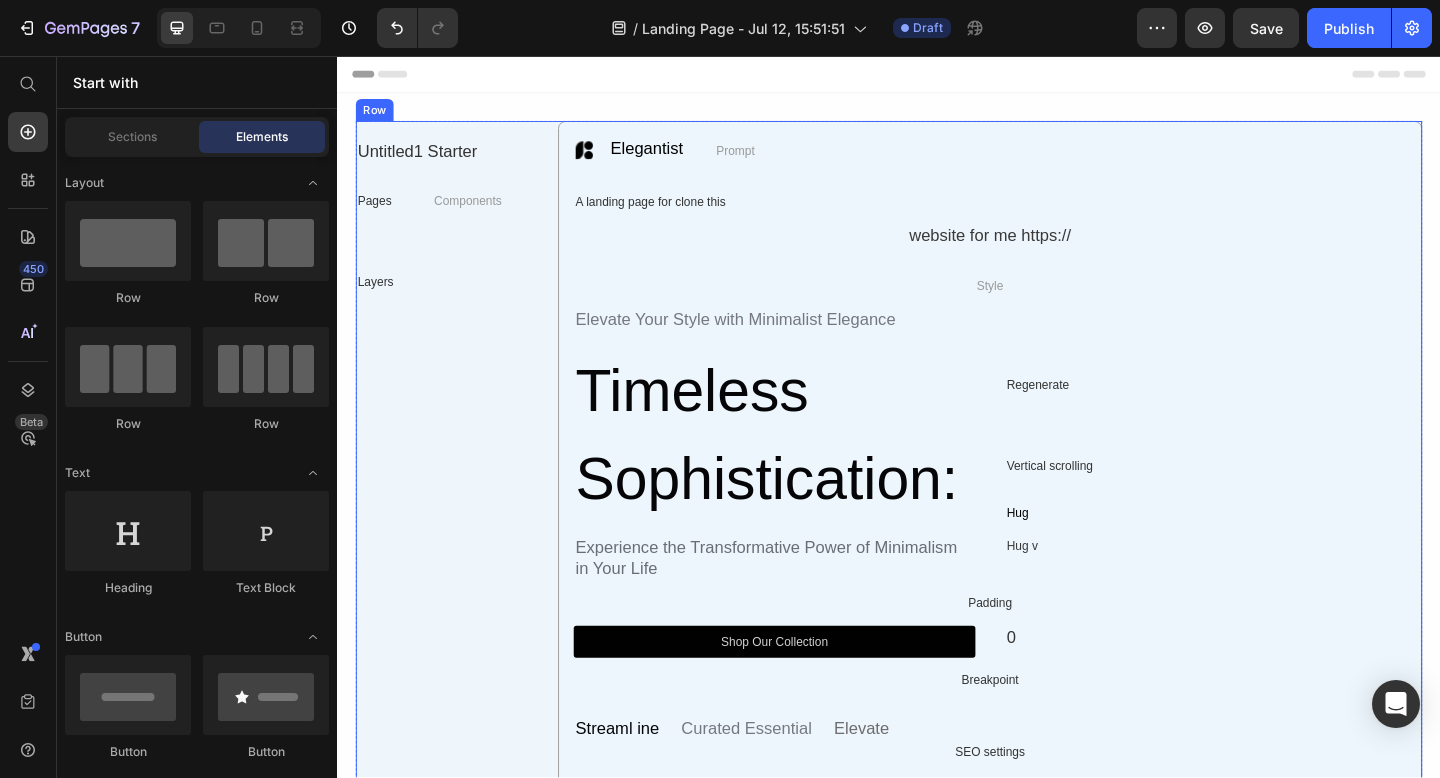 click on "Untitled1 Starter Text Block Pages Text Block Components Text Block Row Layers Text Block Row     Icon Elegantist Text Block Advanced list Prompt Text Block Row A landing page for clone this Text Block website for me https:// Text Block Style Text Block Elevate Your Style with Minimalist Elegance Text Block Timeless Sophistication: Heading Regenerate Text Block Vertical scrolling Text Block Hug Text Block Row Row Experience the Transformative Power of Minimalism in Your Life Text Block Hug v Text Block Row Padding Text Block Shop Our Collection Button 0 Text Block Row Breakpoint Text Block Streaml ine Text Block Curated Essential Text Block Elevate Text Block Row SEO settings Text Block clone this website for me https:/... Text Block Row Row Row" at bounding box center (937, 530) 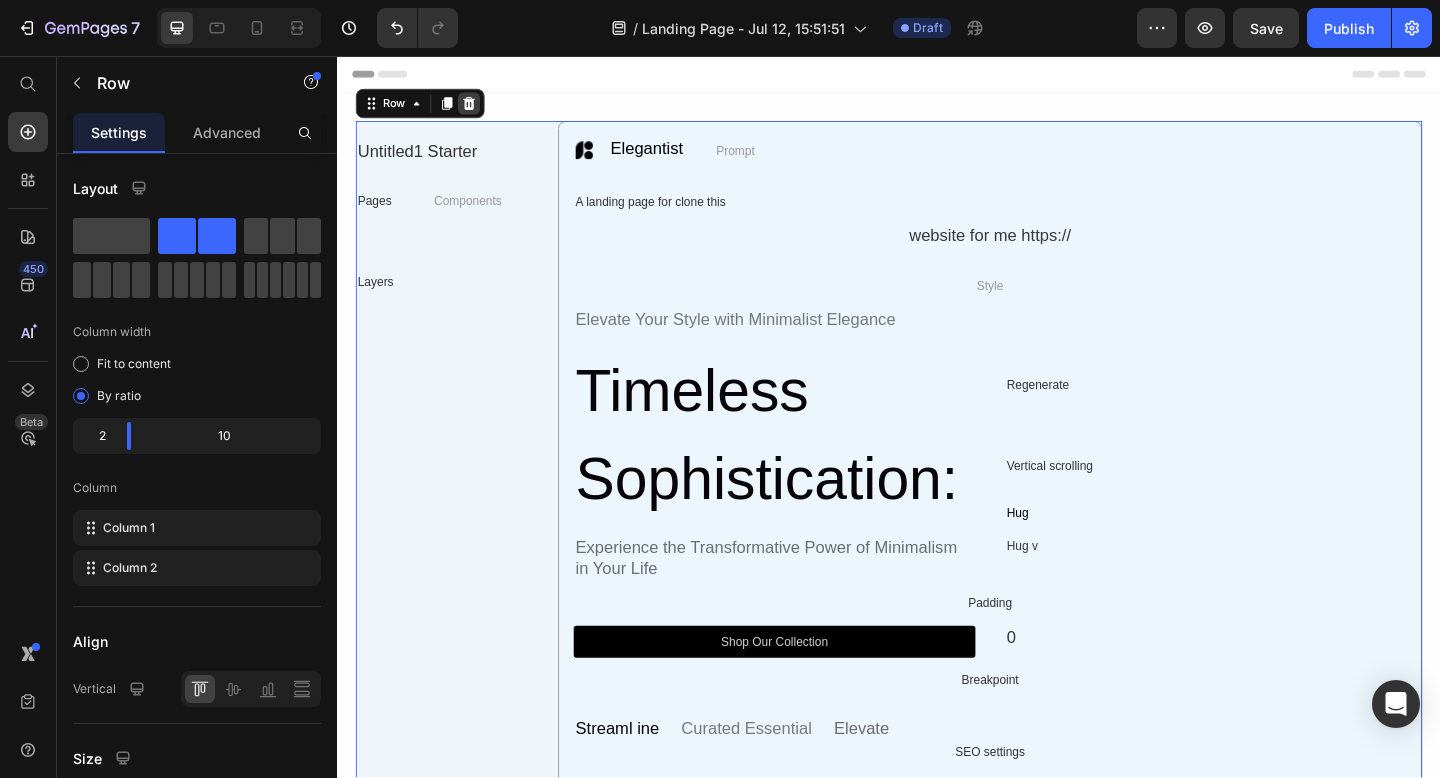 click 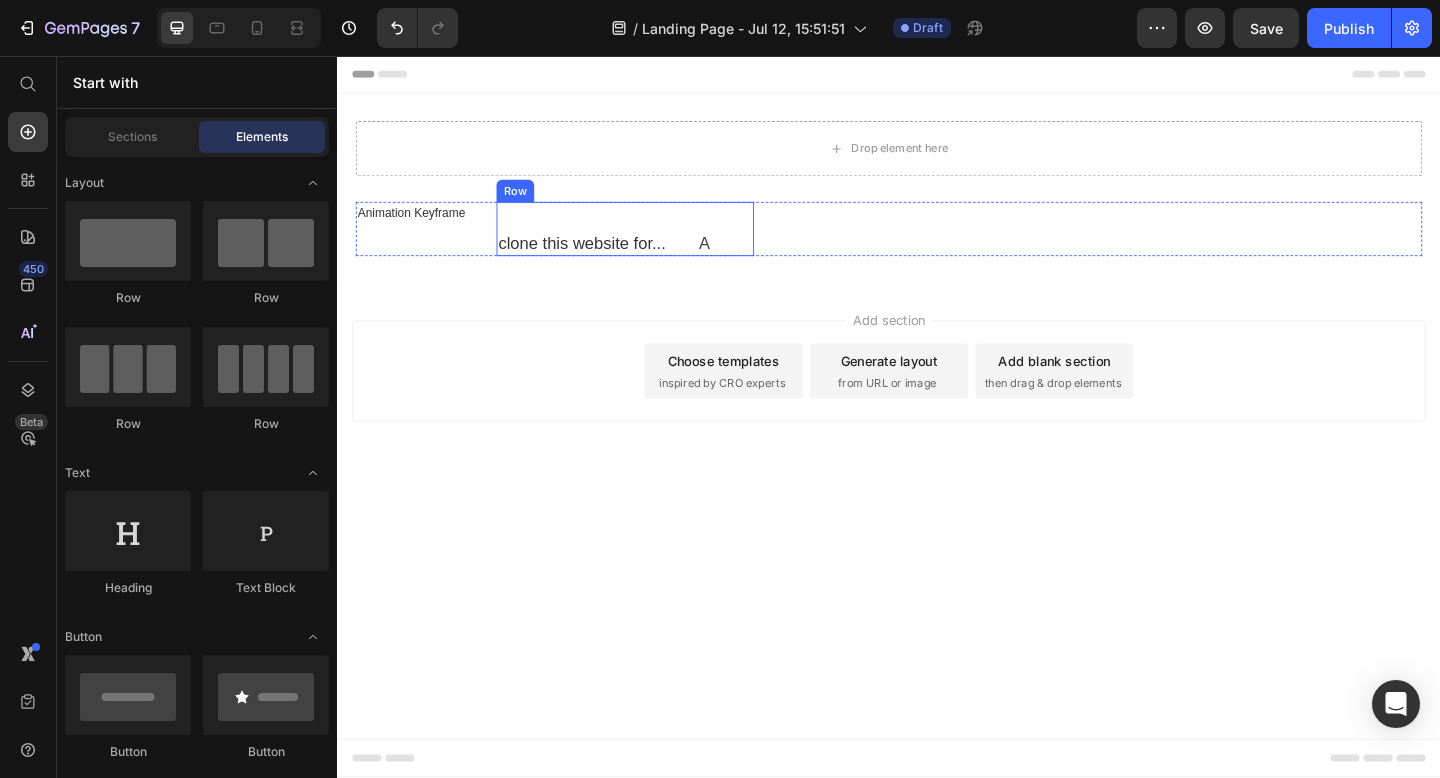 click on "clone this website for... Text Block A Text Block Row" at bounding box center (650, 244) 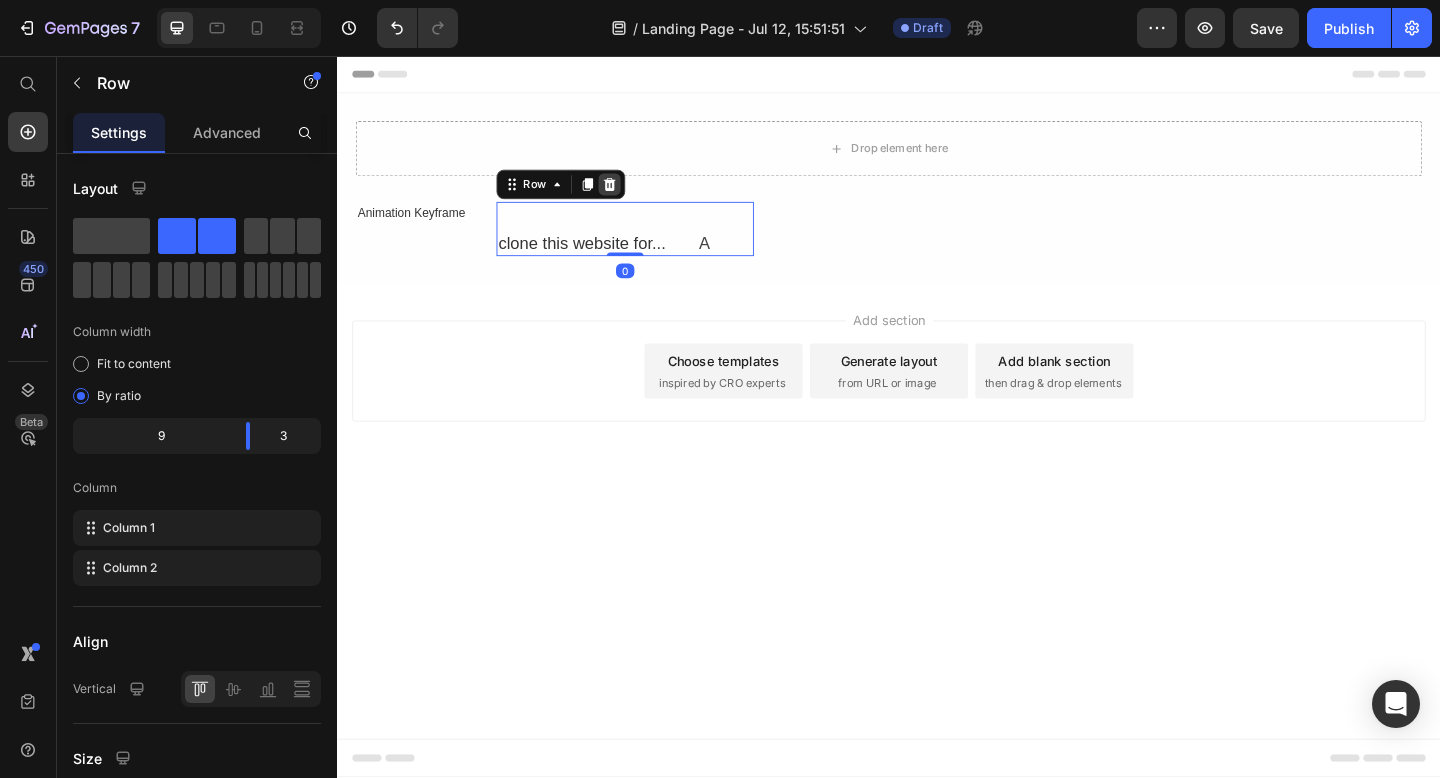 click 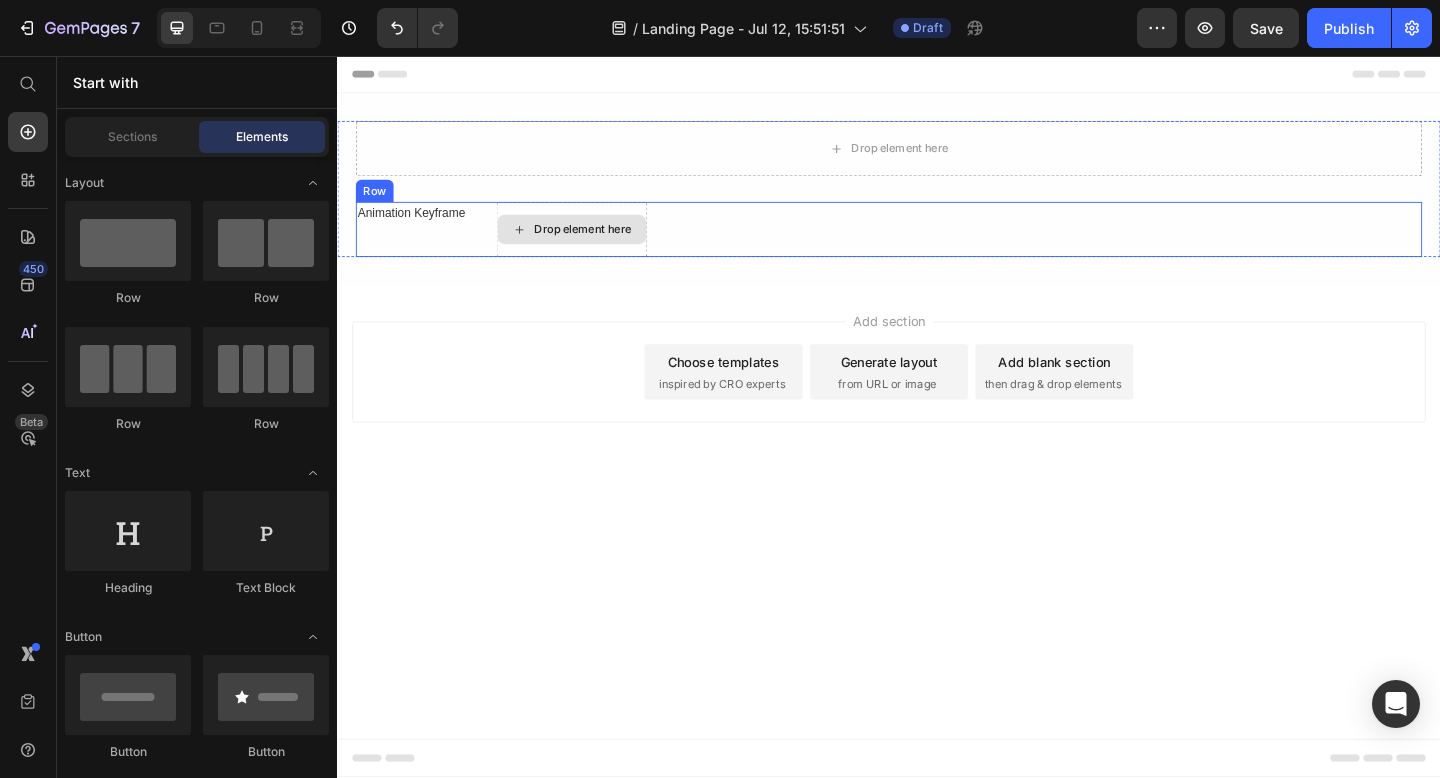 click on "Drop element here" at bounding box center (592, 245) 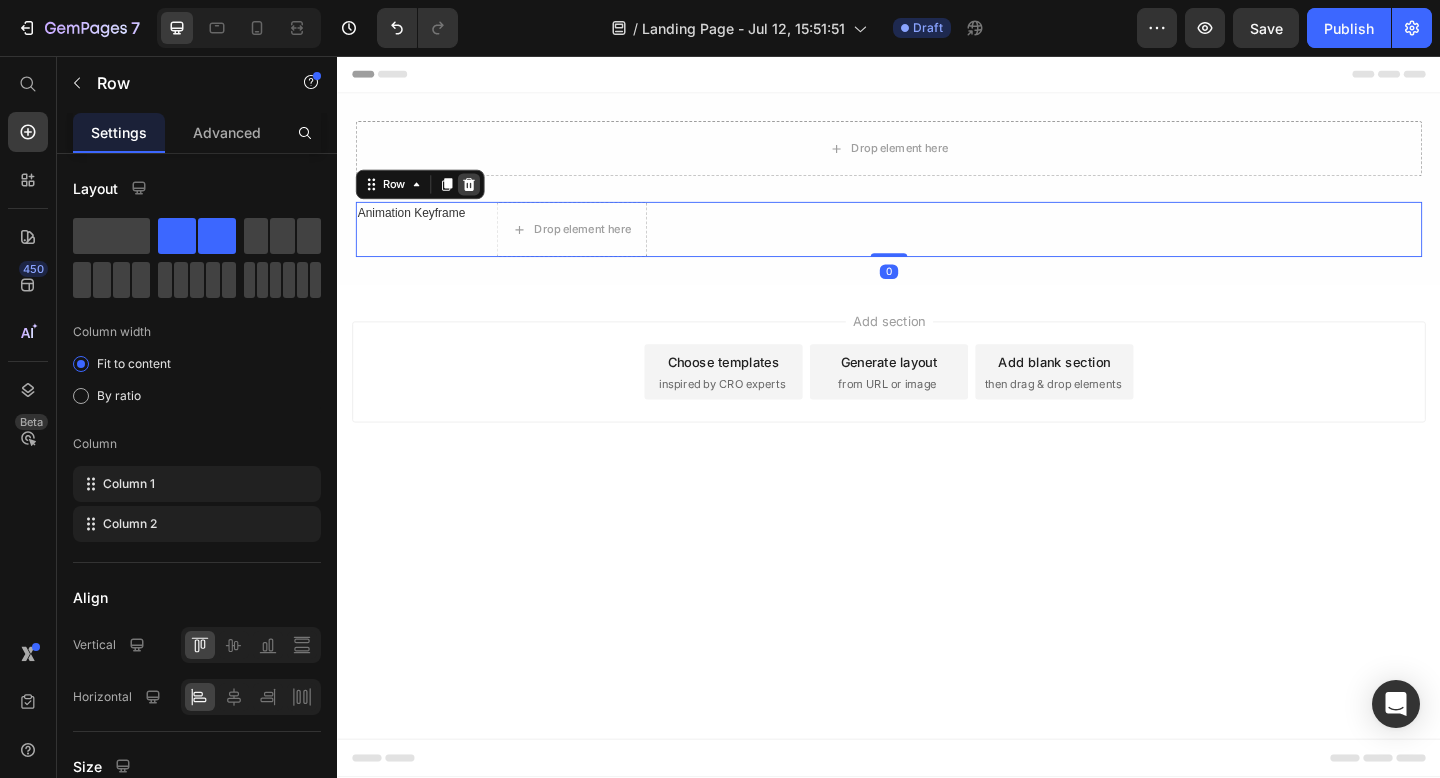 click 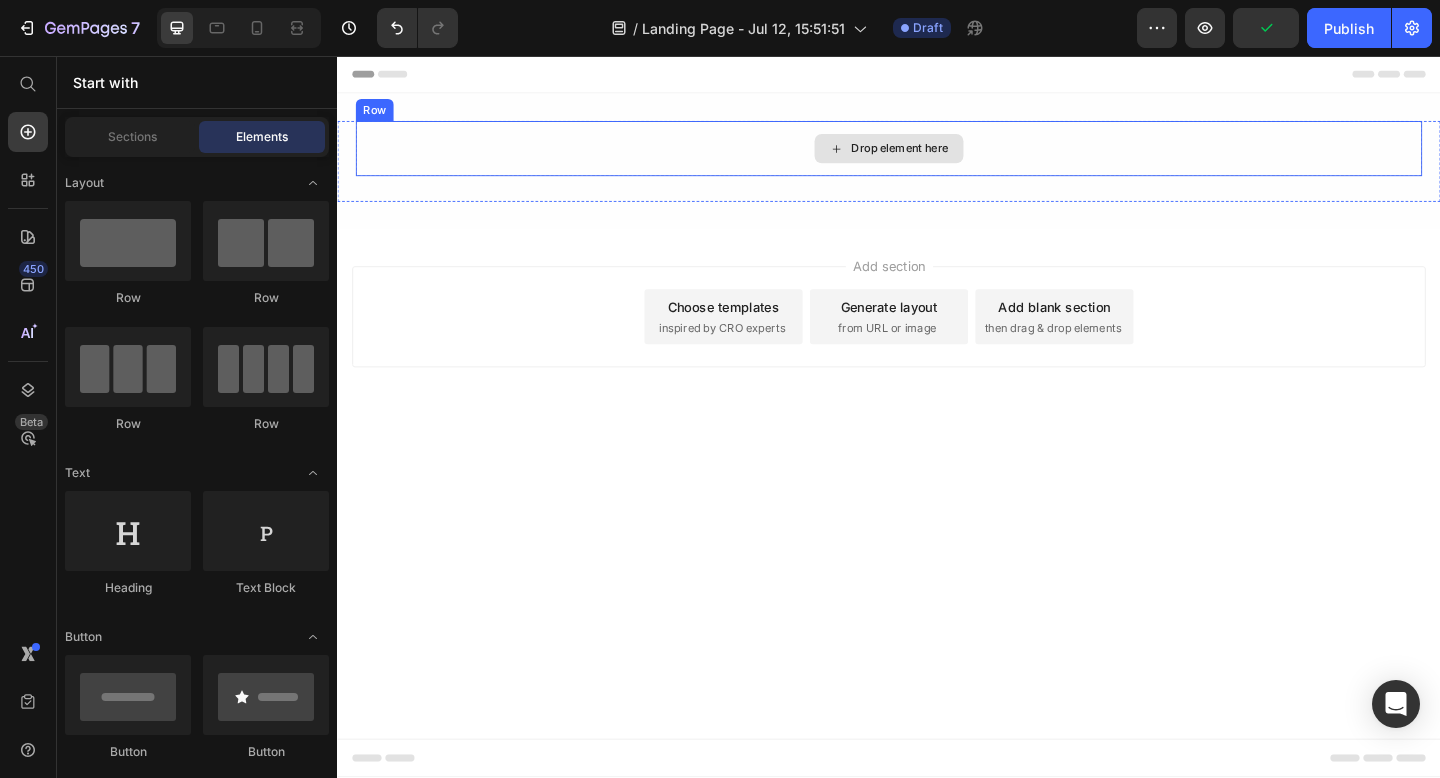 click on "Drop element here" at bounding box center (937, 157) 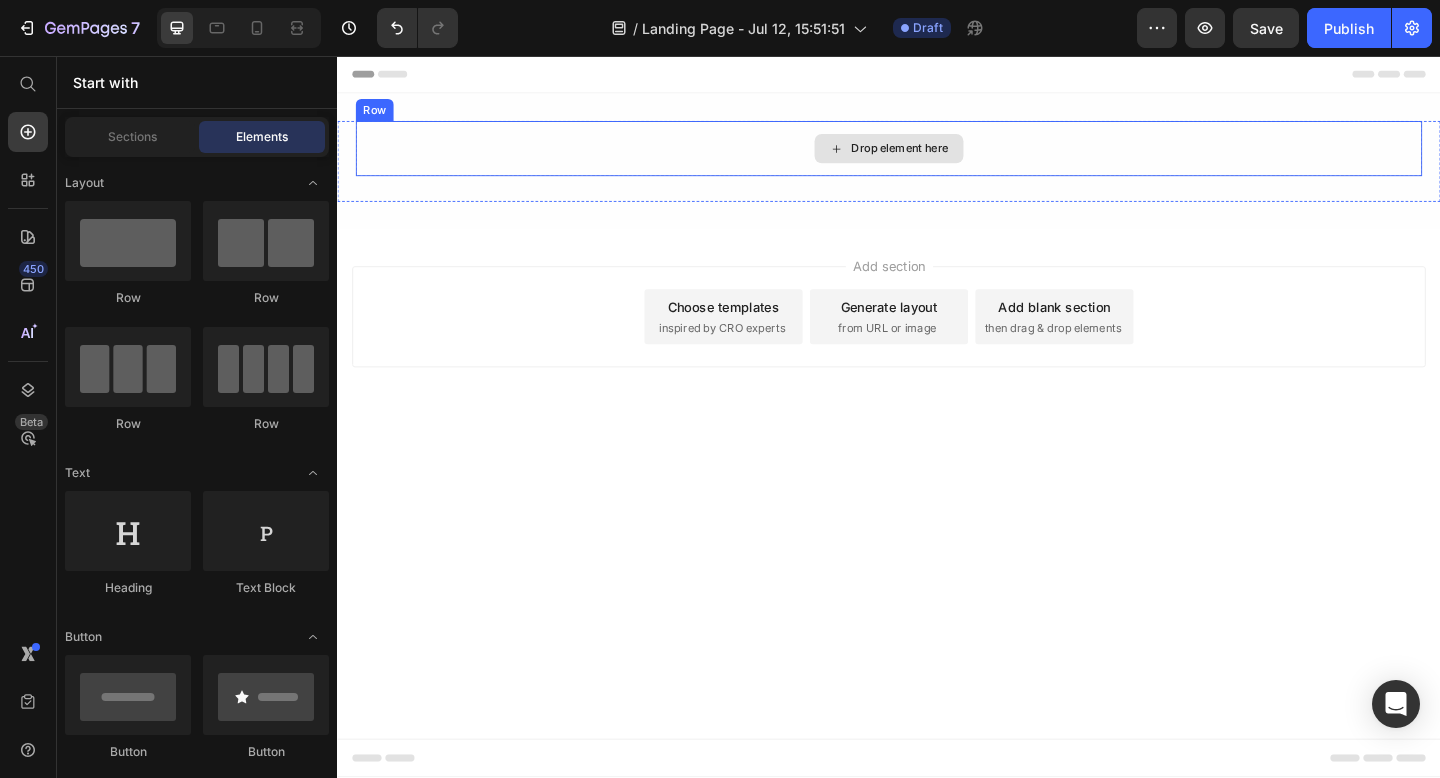 click on "Drop element here" at bounding box center [937, 157] 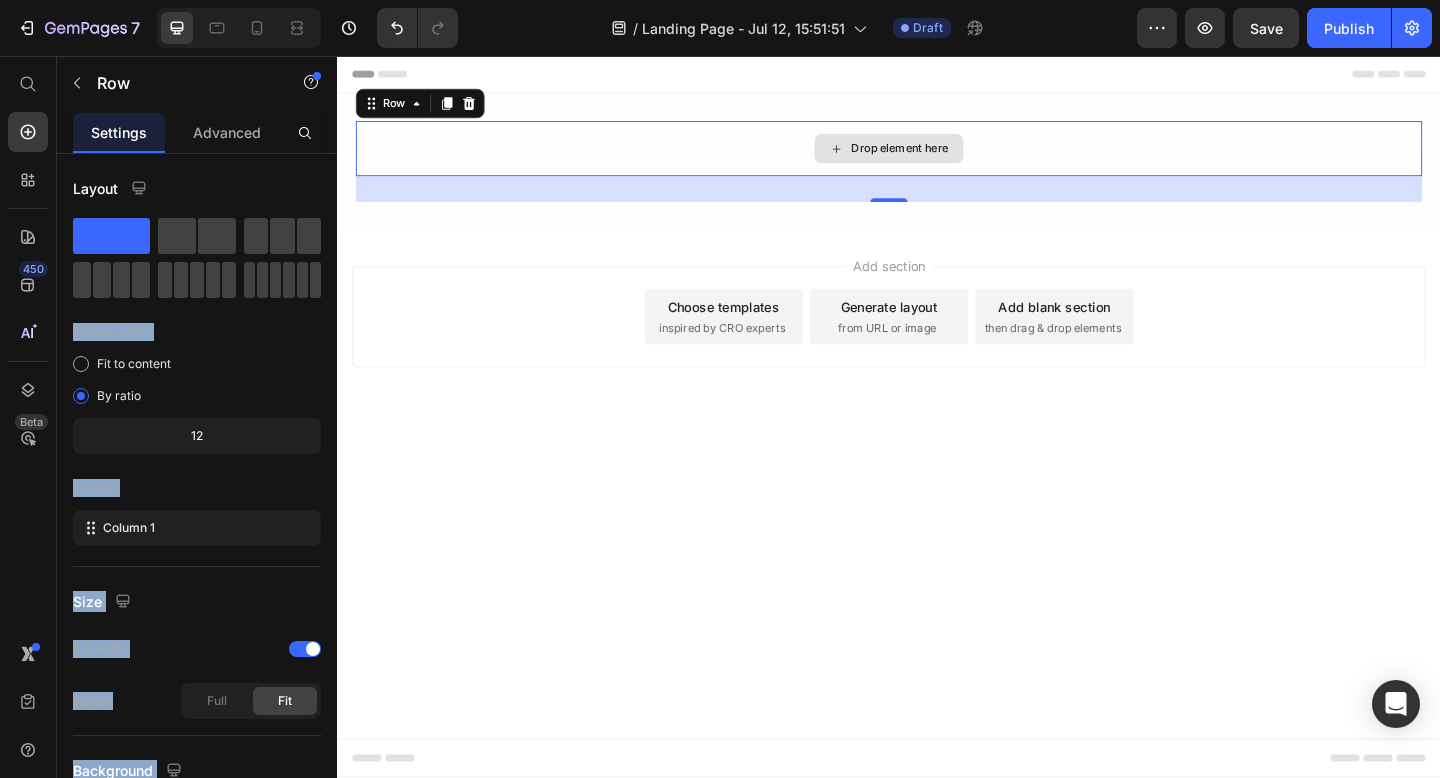 drag, startPoint x: 422, startPoint y: 286, endPoint x: 780, endPoint y: 153, distance: 381.90704 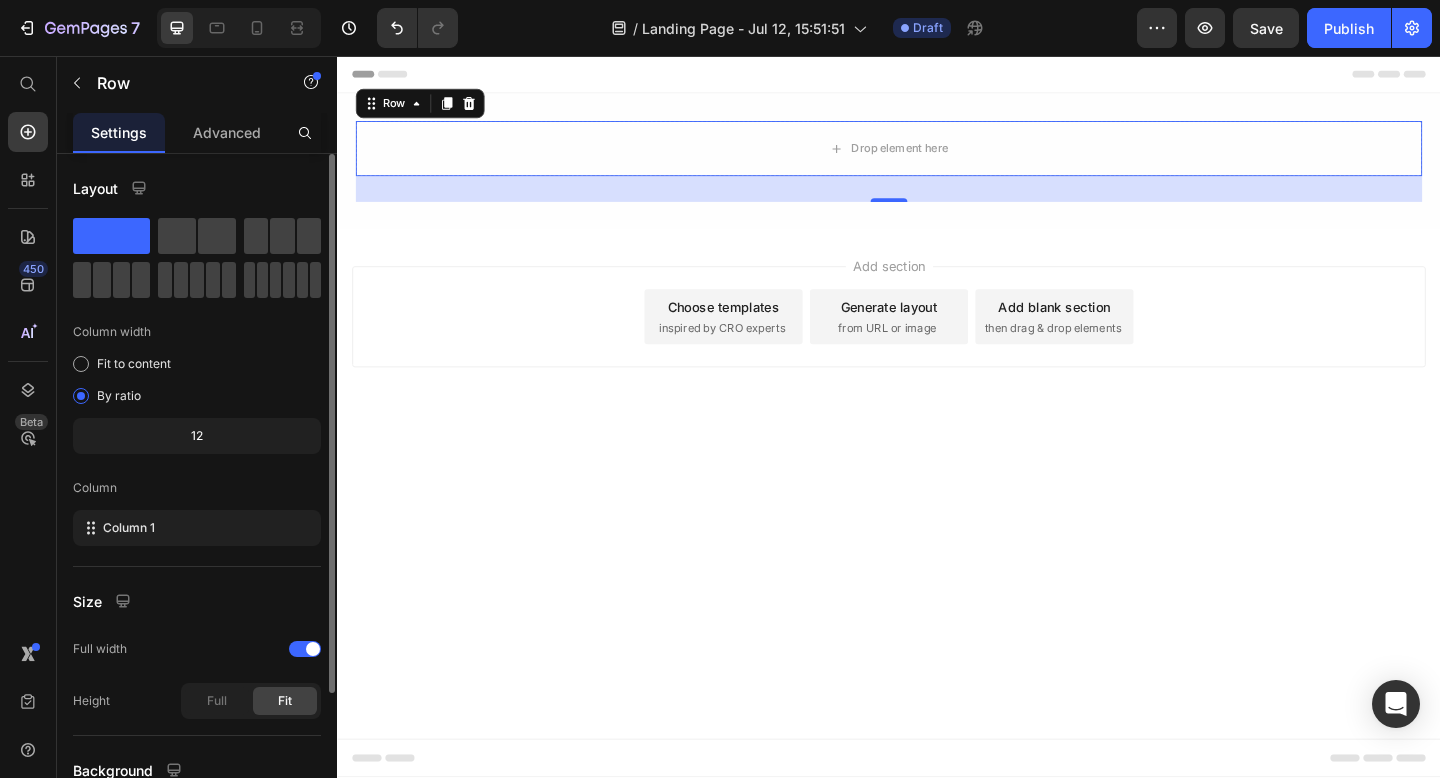 click 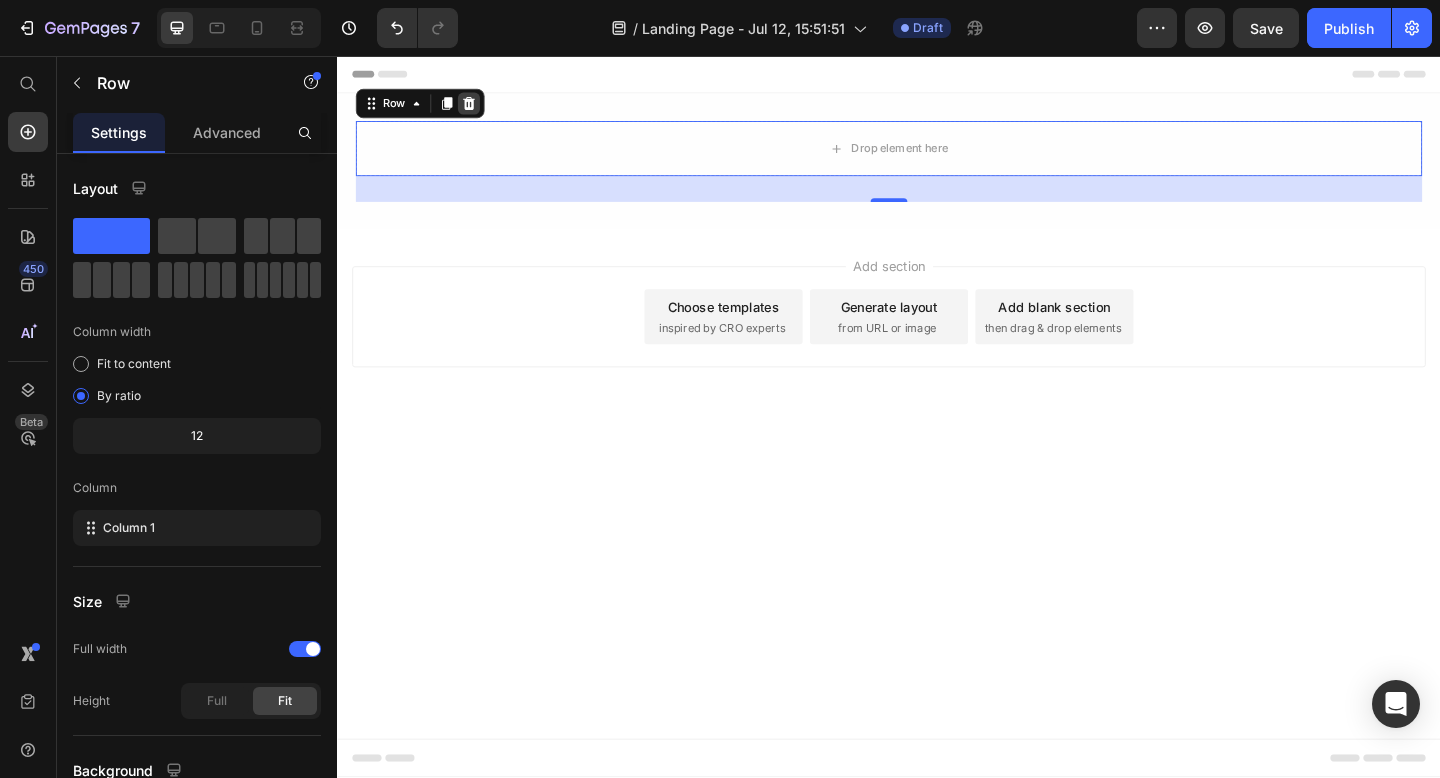 click 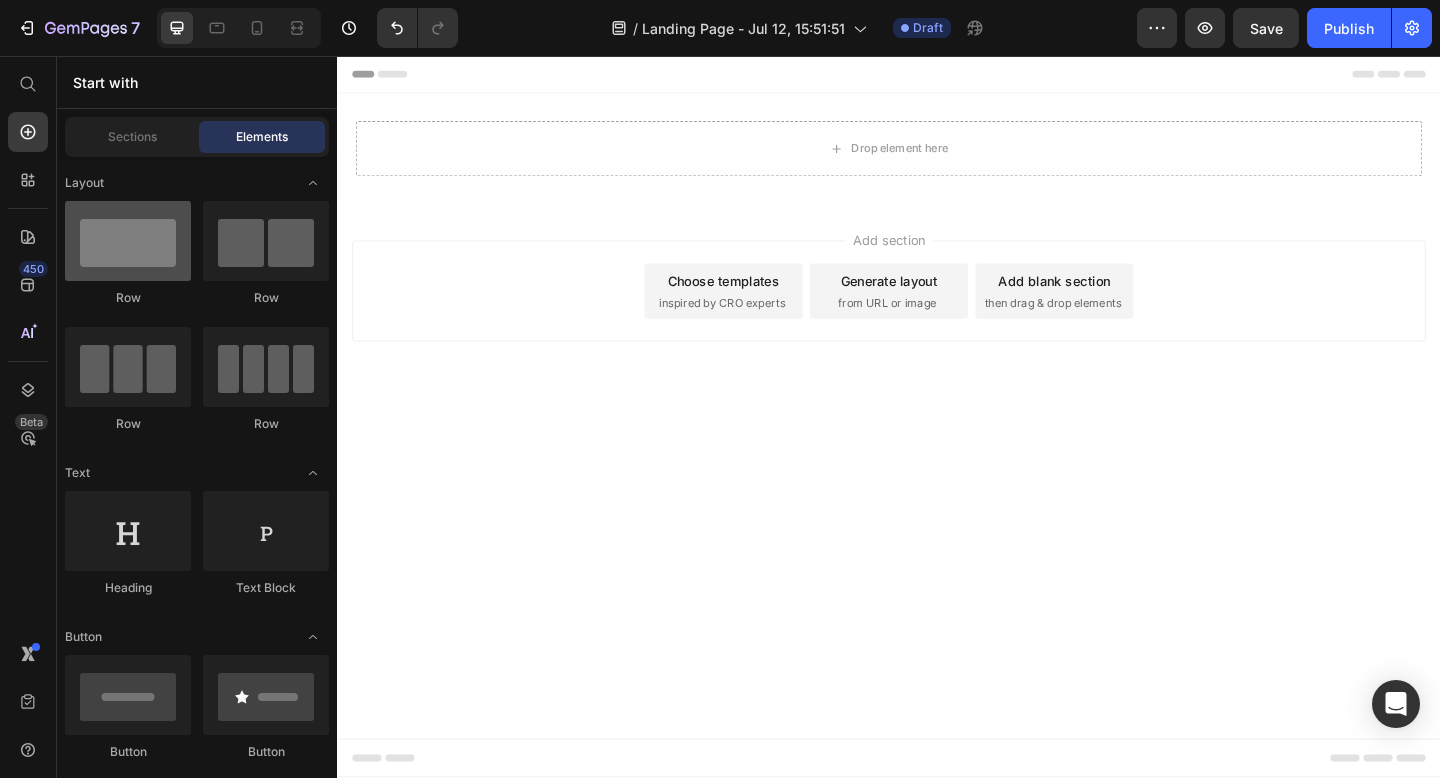 click at bounding box center (128, 241) 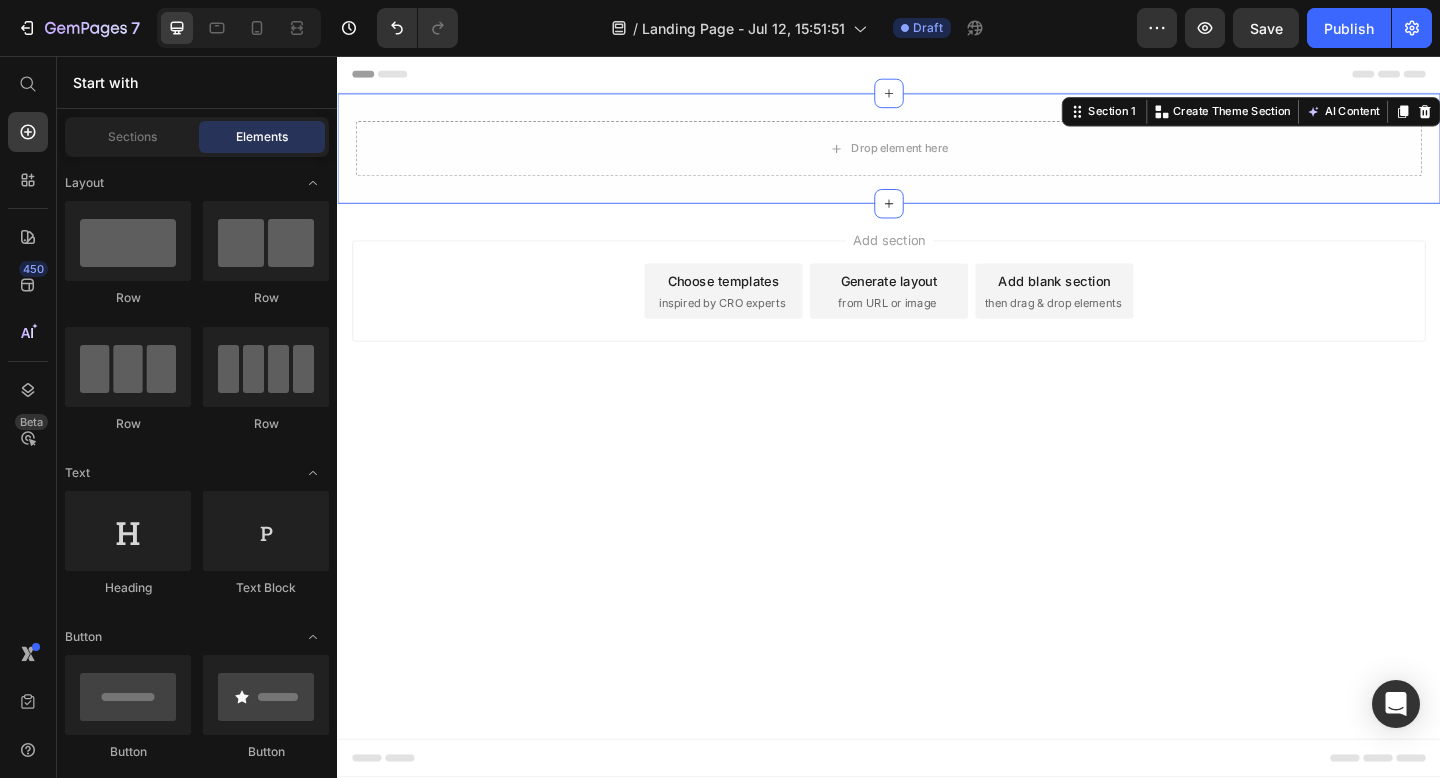 click on "Drop element here Row Section 1   You can create reusable sections Create Theme Section AI Content Write with GemAI What would you like to describe here? Tone and Voice Persuasive Product Getting products... Show more Generate" at bounding box center [937, 157] 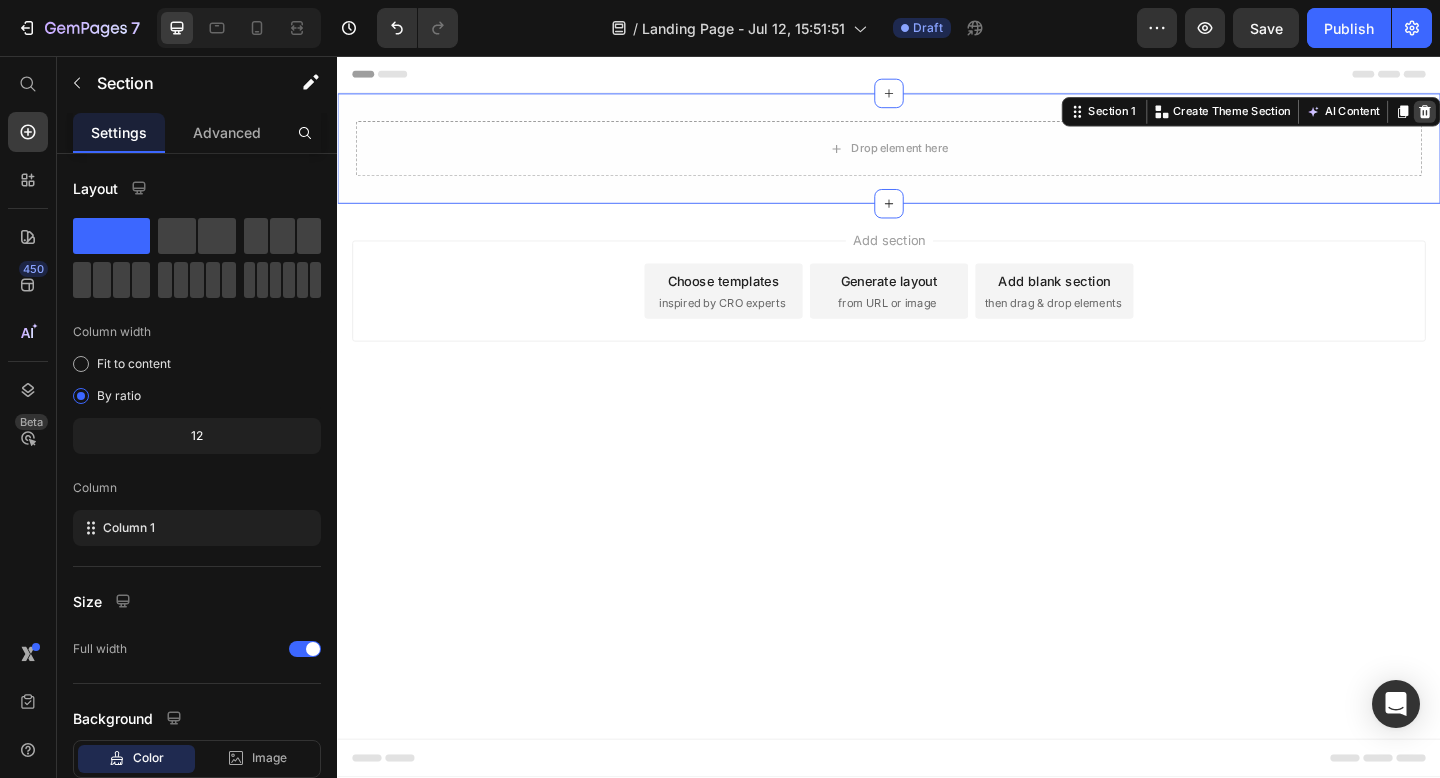 click 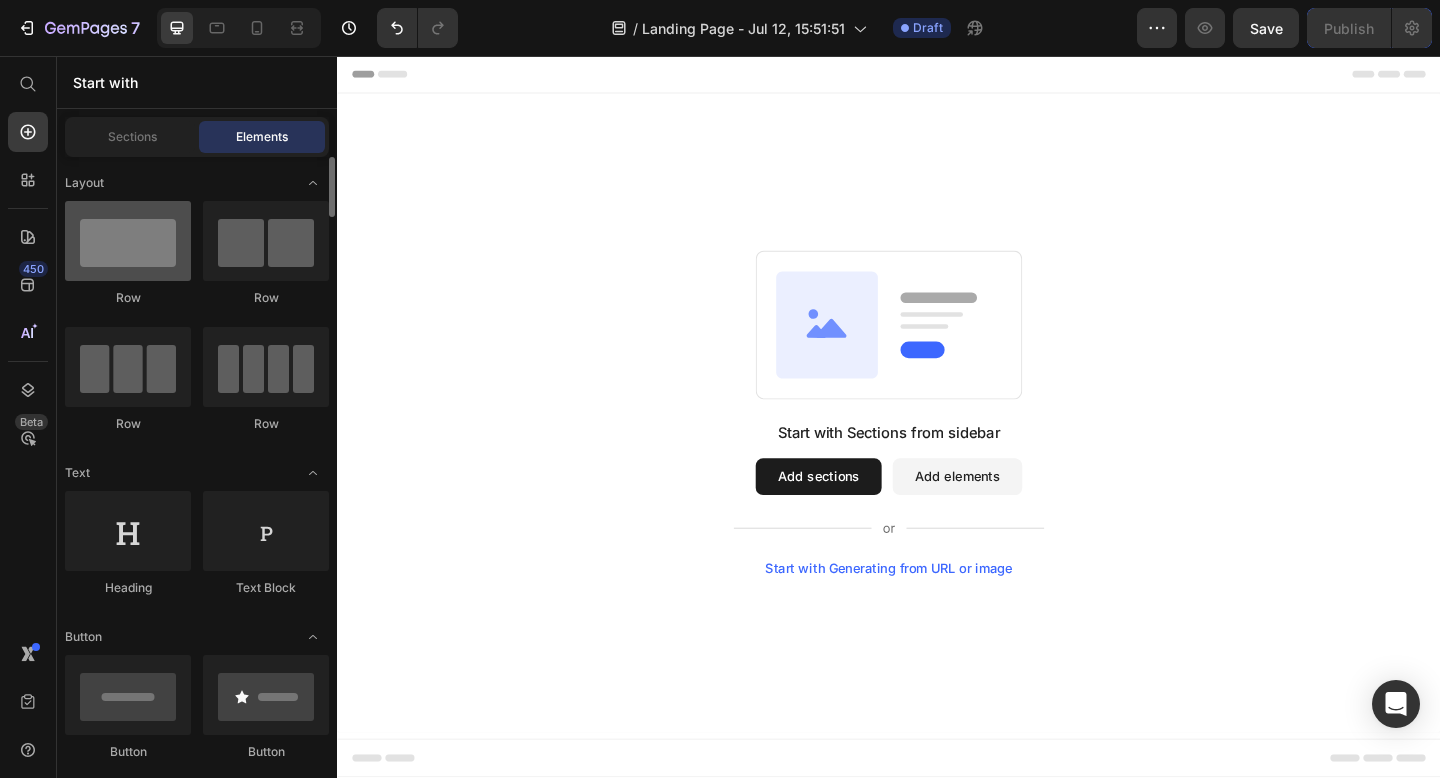 click at bounding box center (128, 241) 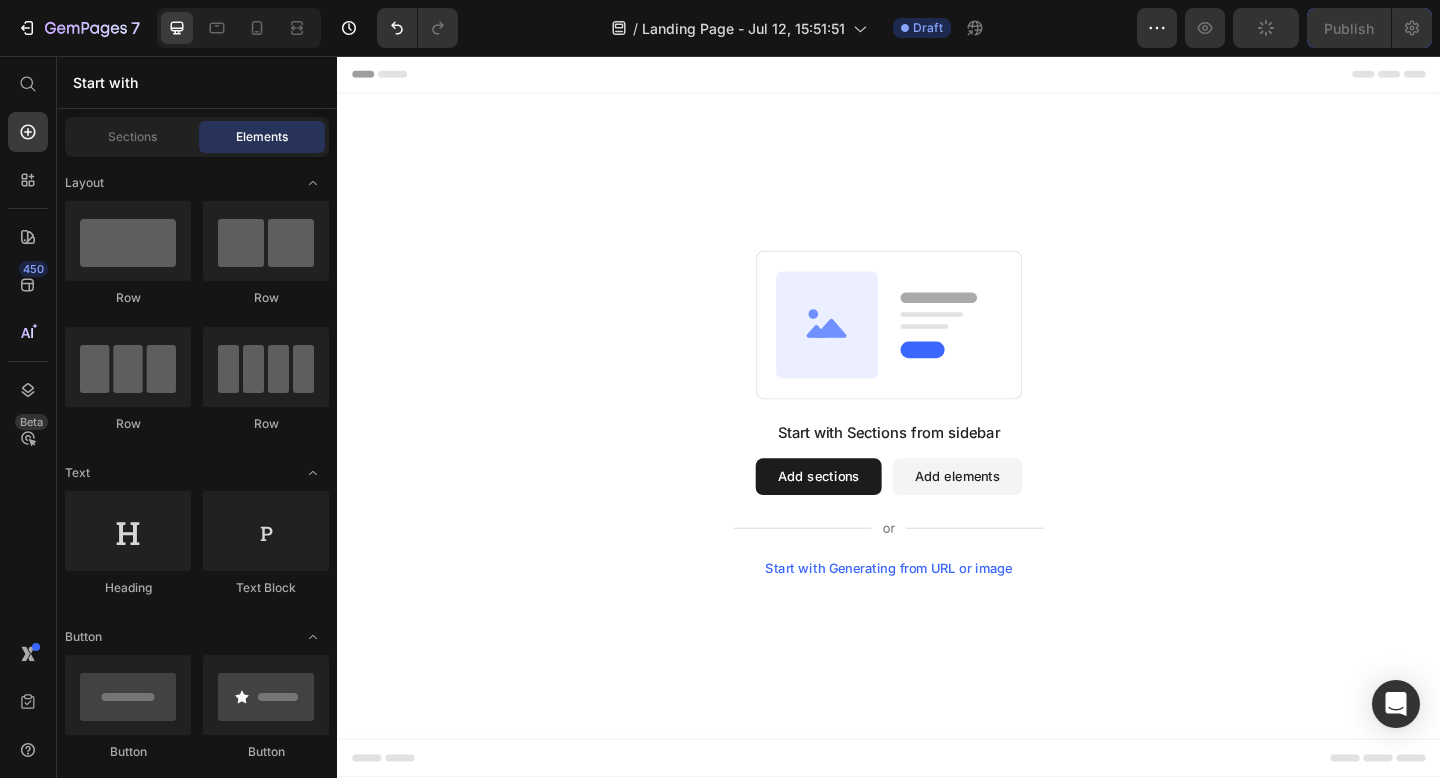 click on "Add sections" at bounding box center [860, 514] 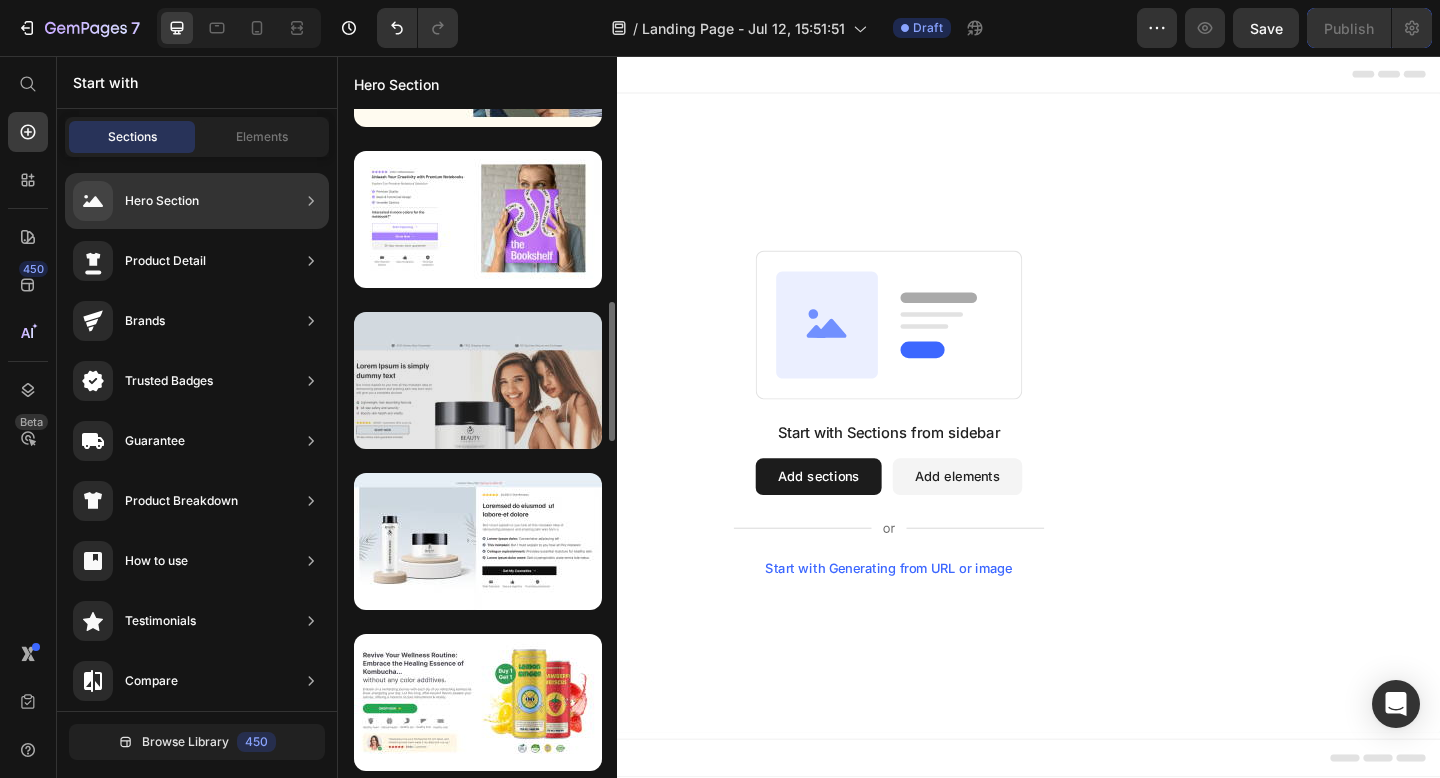 click at bounding box center (478, 380) 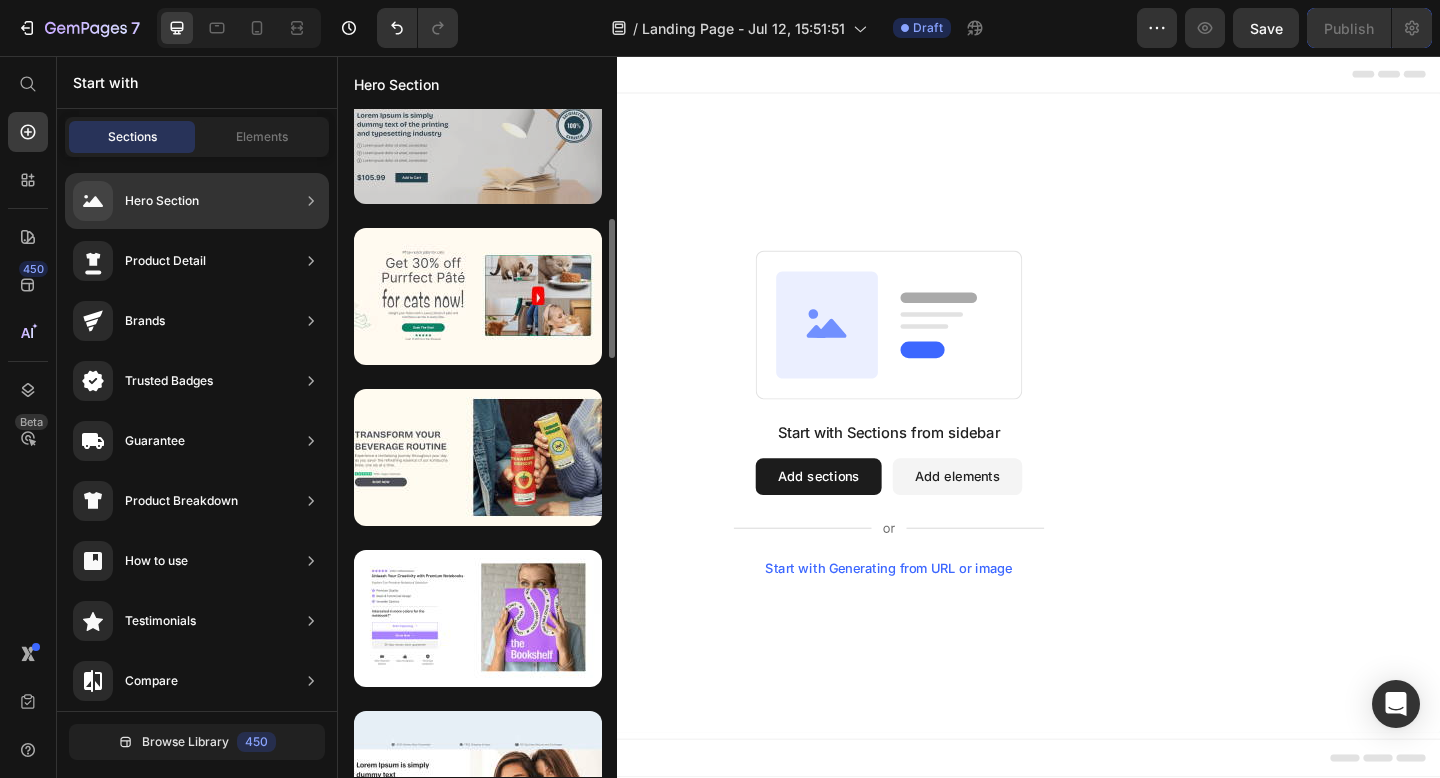 scroll, scrollTop: 799, scrollLeft: 0, axis: vertical 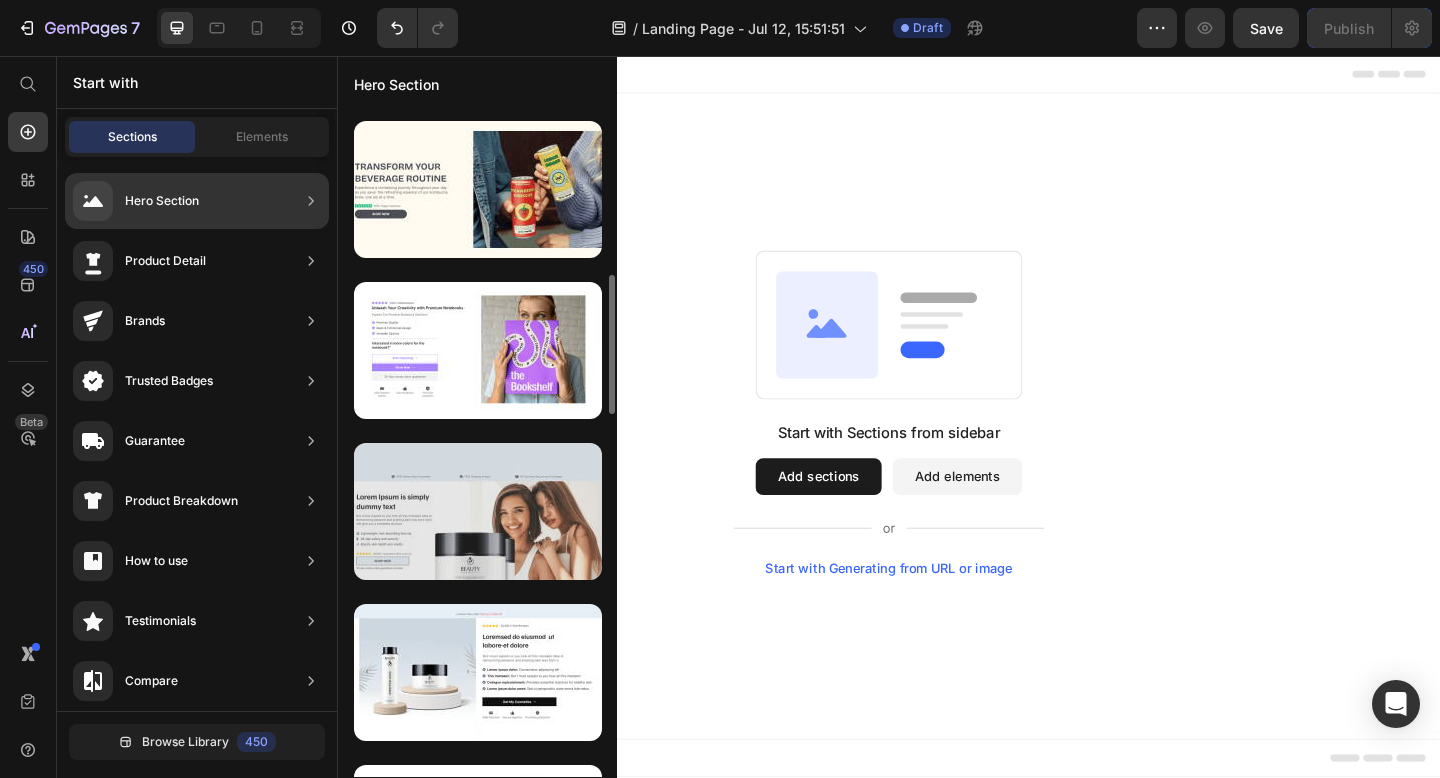 click at bounding box center (478, 511) 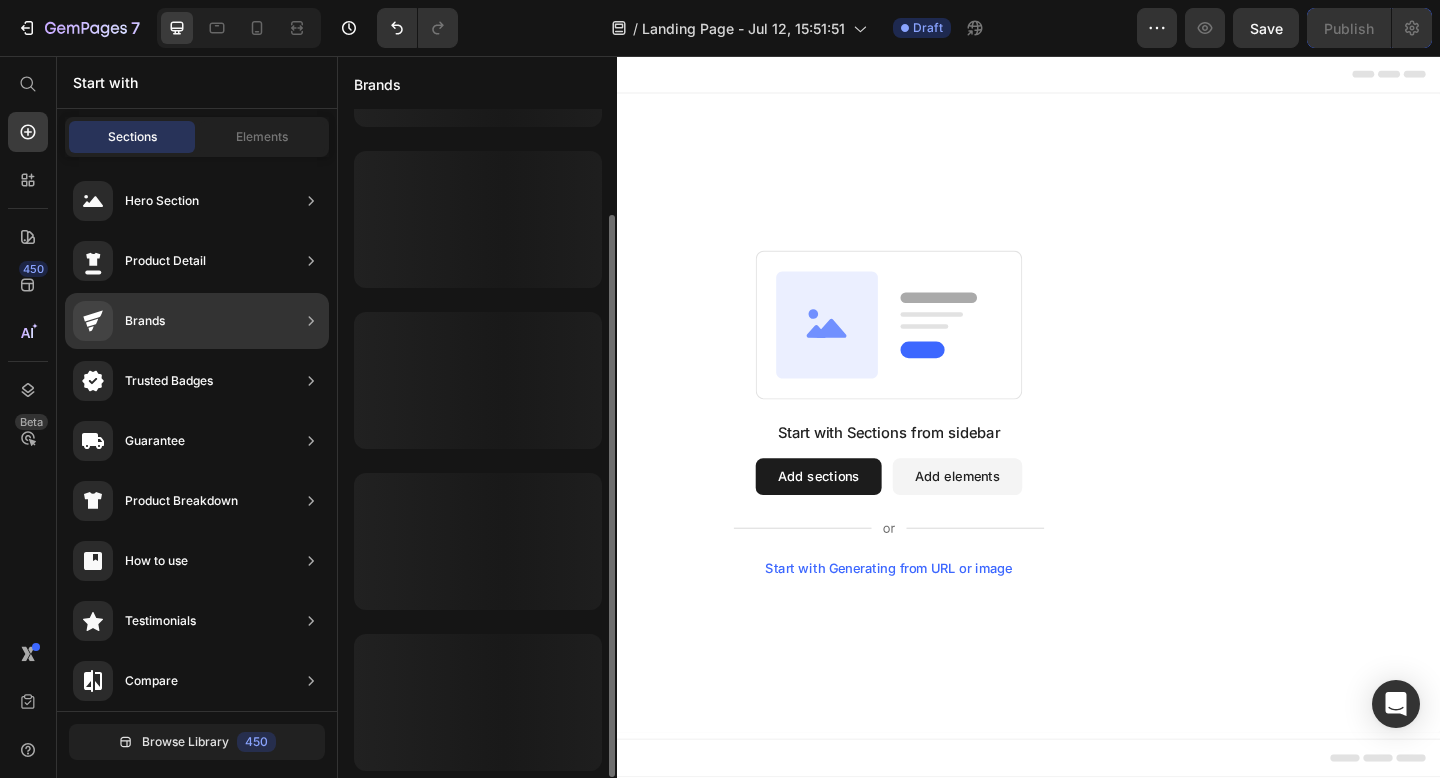 scroll, scrollTop: 125, scrollLeft: 0, axis: vertical 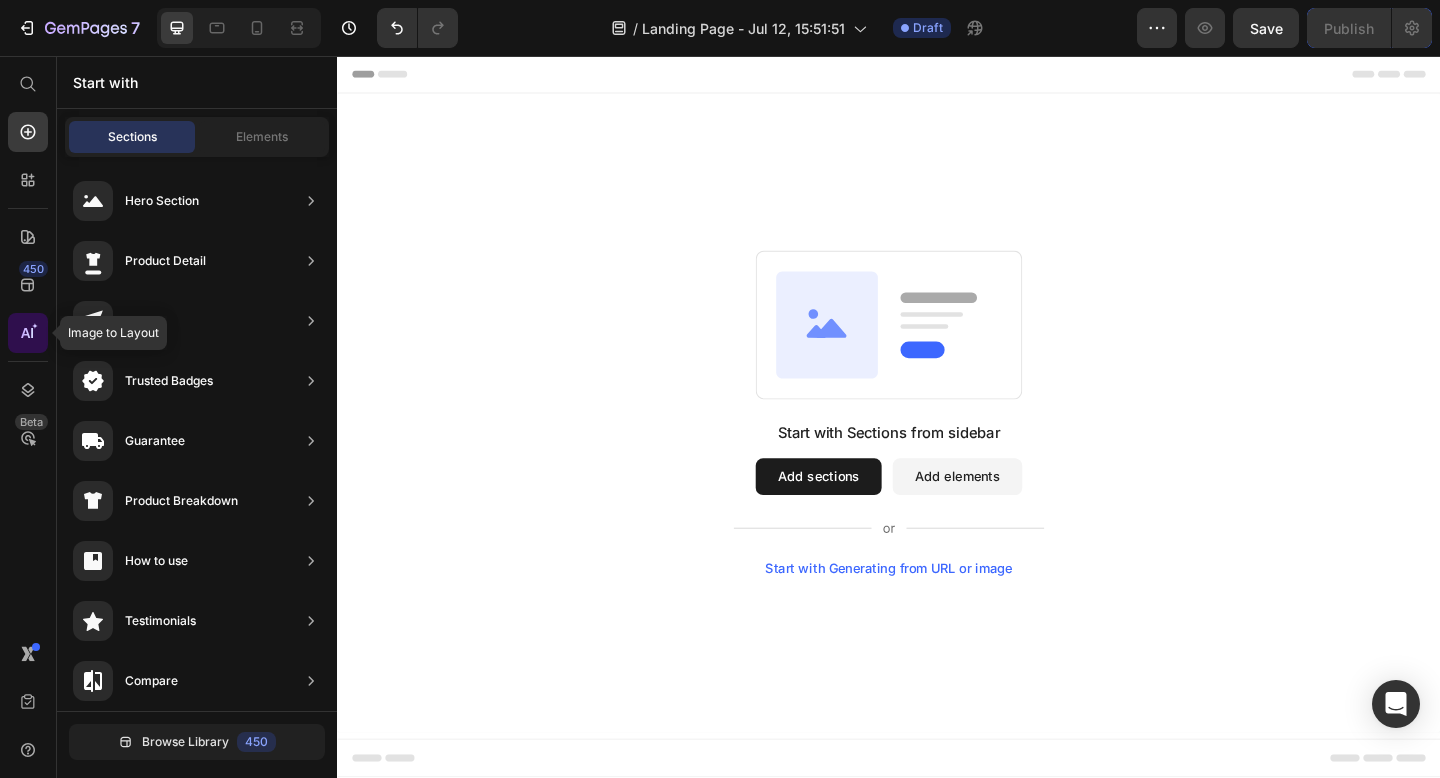 click 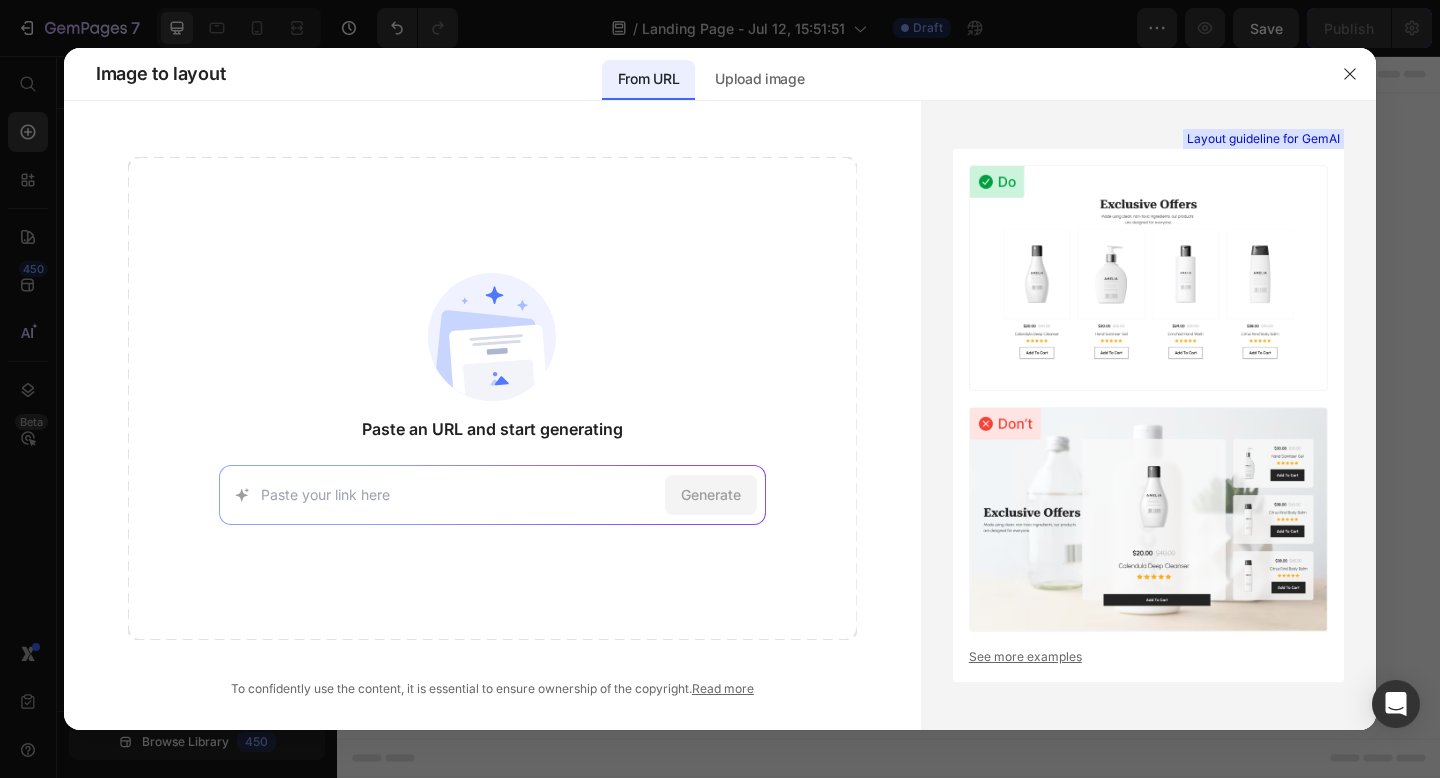 click at bounding box center (459, 494) 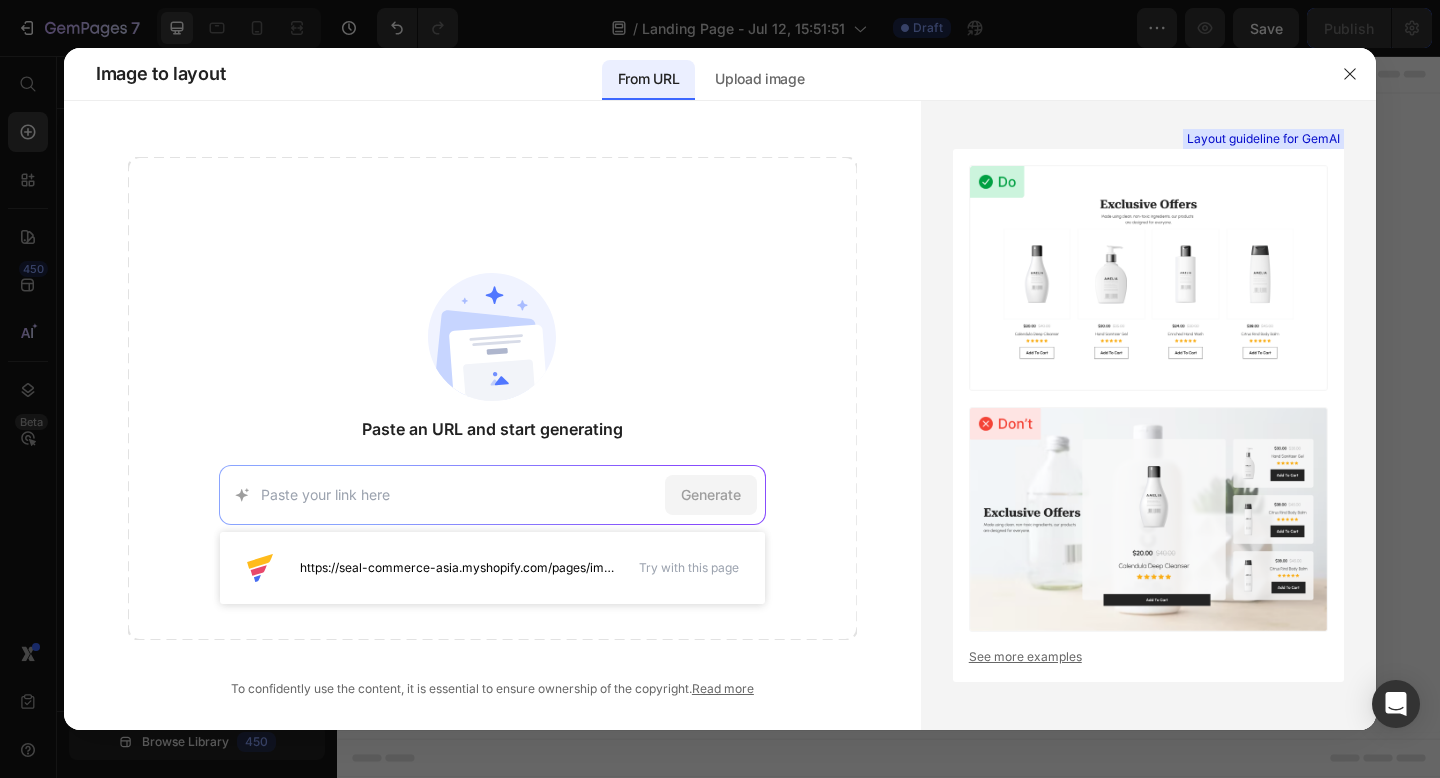 type on "https://www.dora.run/e/2556409?openModalId&prompt&page=PV_7wzio_tH&style&surpriseMe&copykey=52291f41-b8ee-4d02-9f95-a9950887cf89" 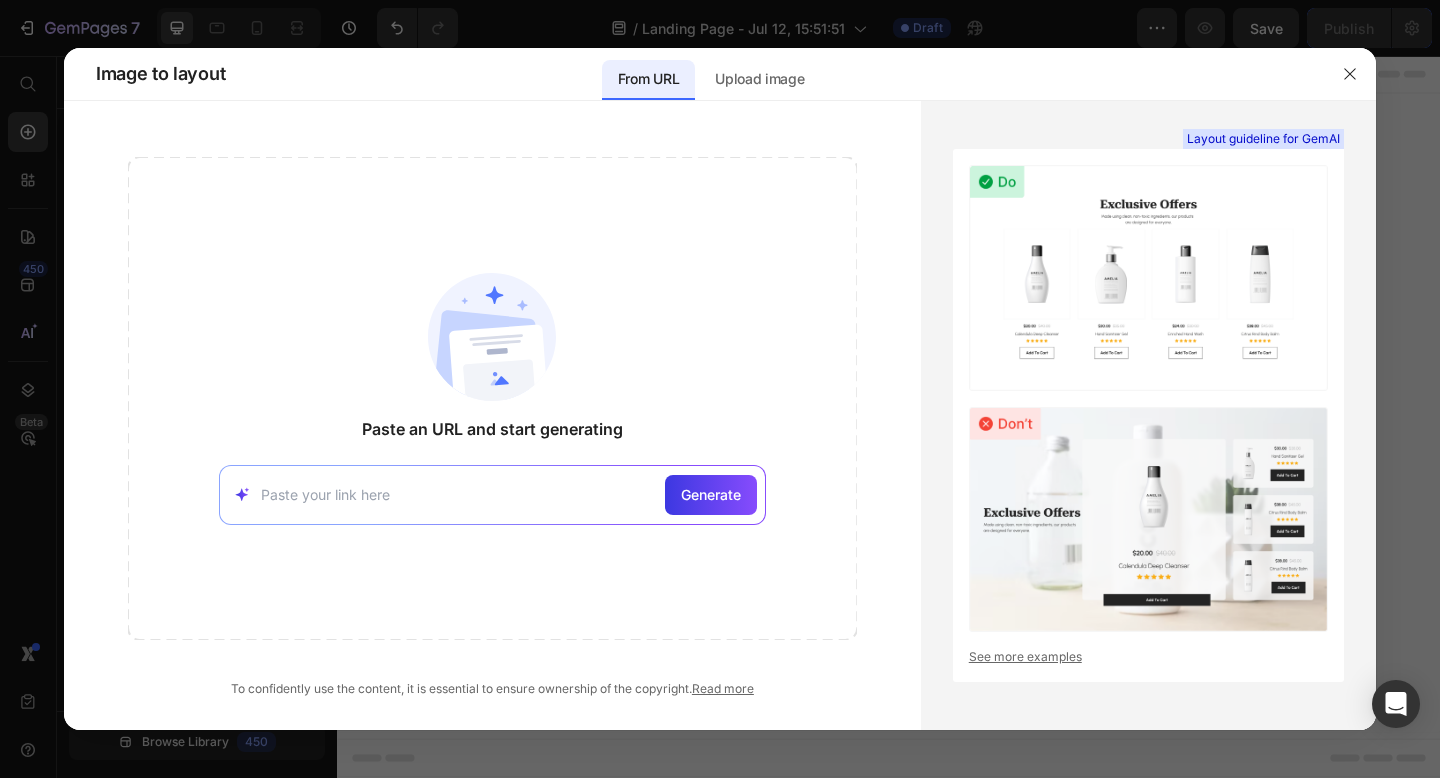 scroll, scrollTop: 0, scrollLeft: 0, axis: both 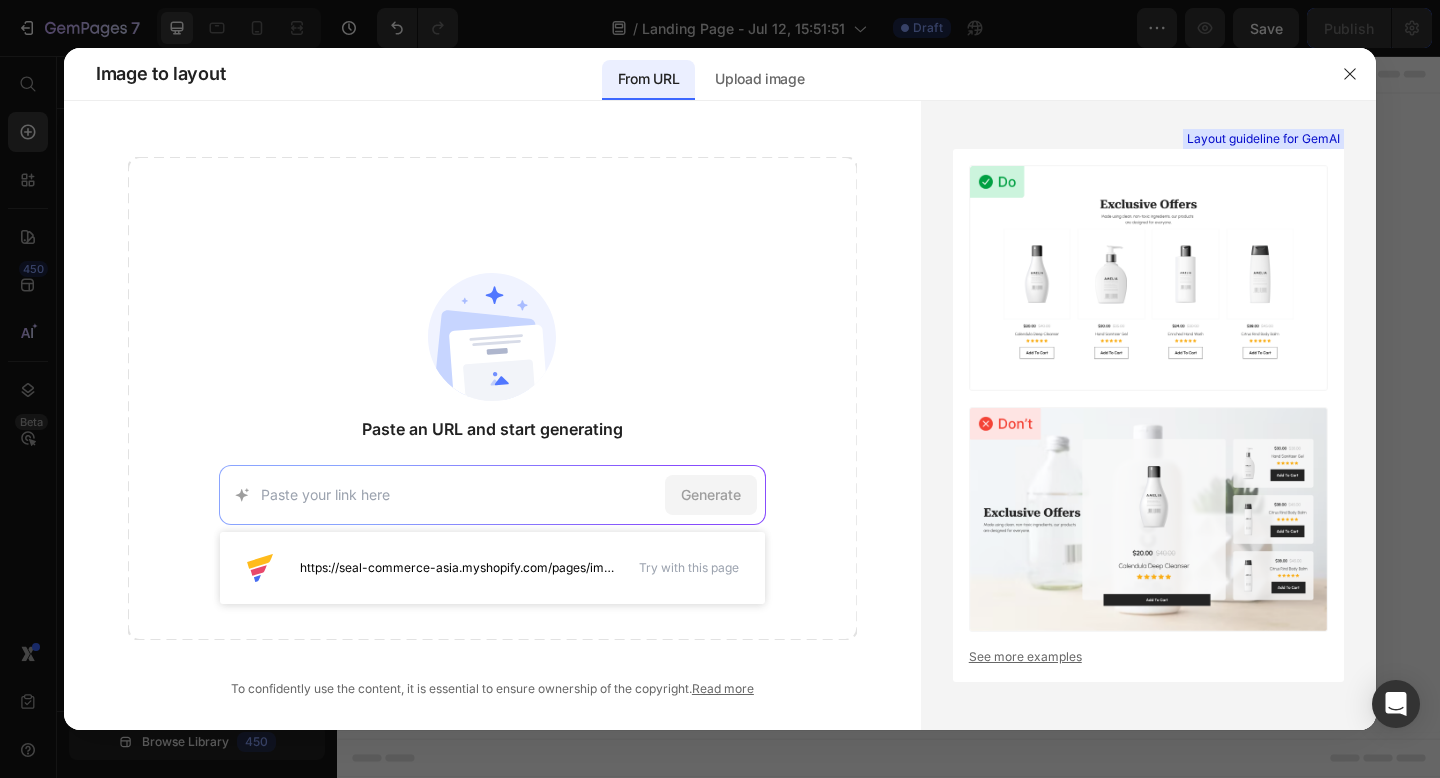 click on "https://seal-commerce-asia.myshopify.com/pages/image-to-layout-demo-page Try with this page Generate" at bounding box center [492, 495] 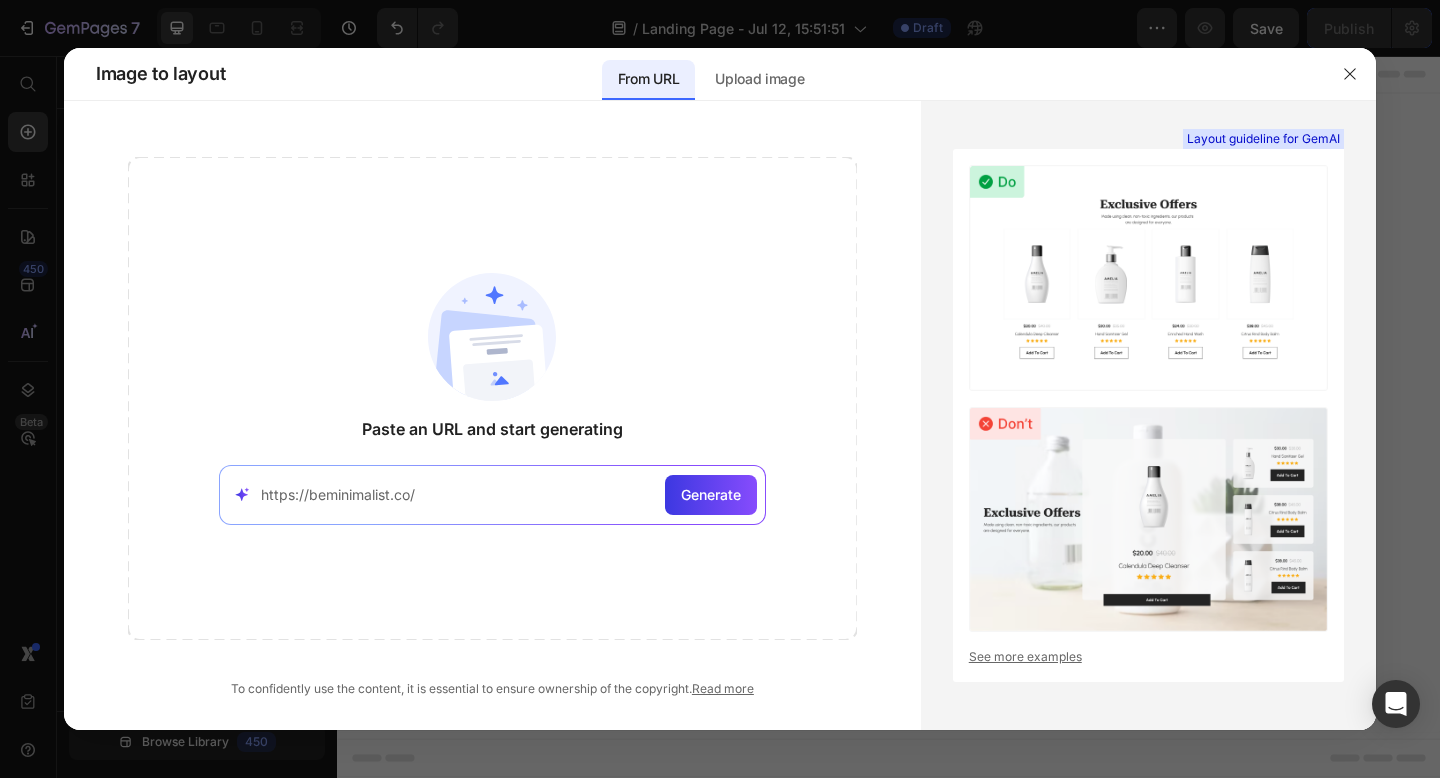 type on "https://beminimalist.co/" 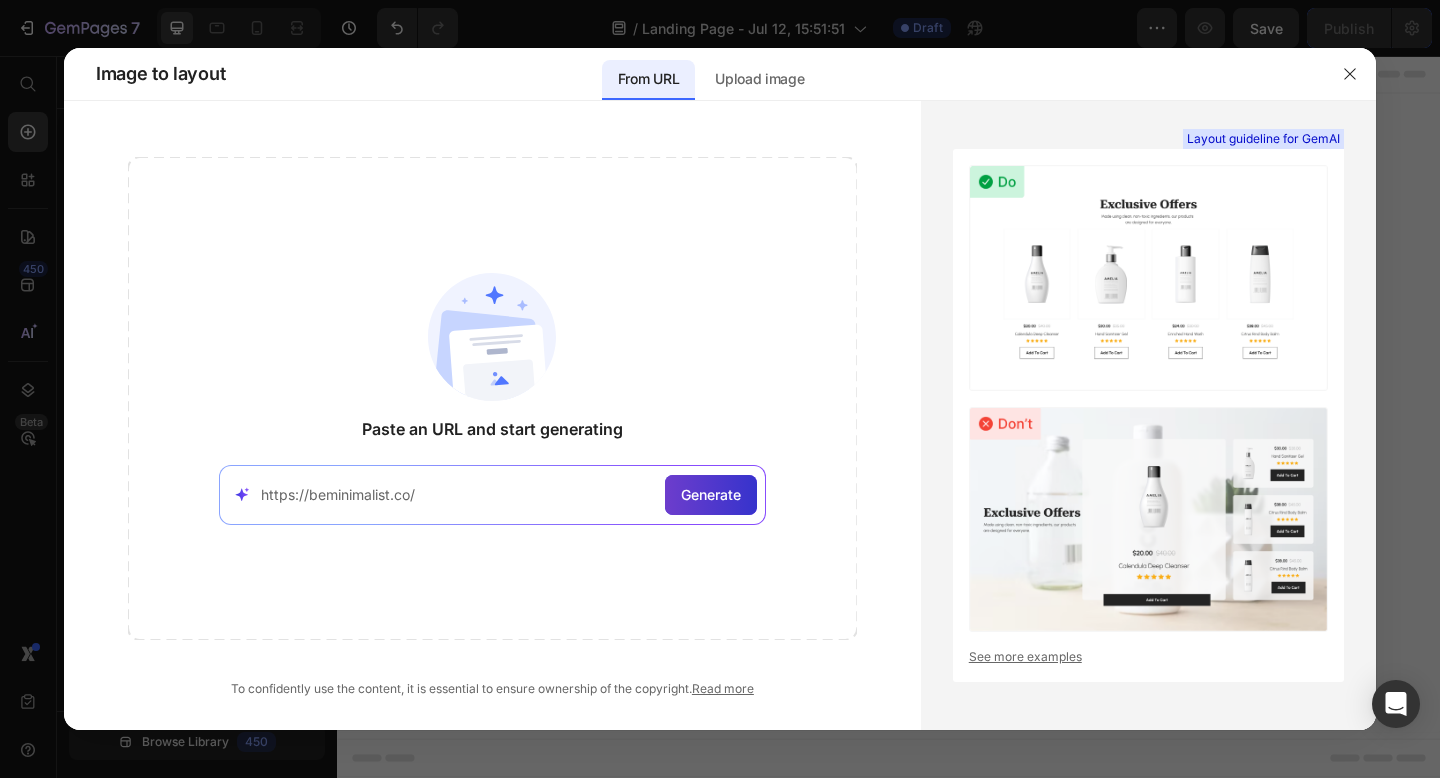 click on "Generate" 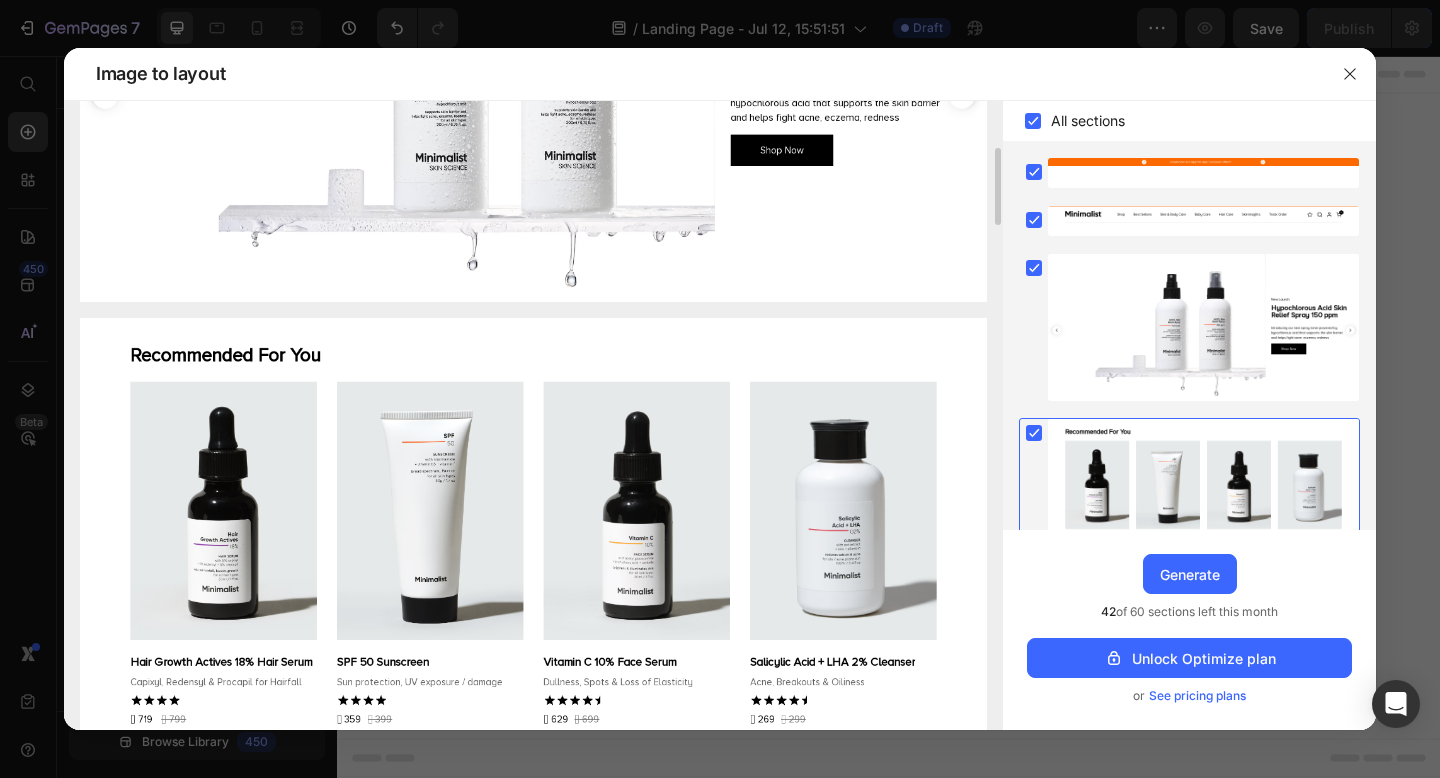 scroll, scrollTop: 658, scrollLeft: 0, axis: vertical 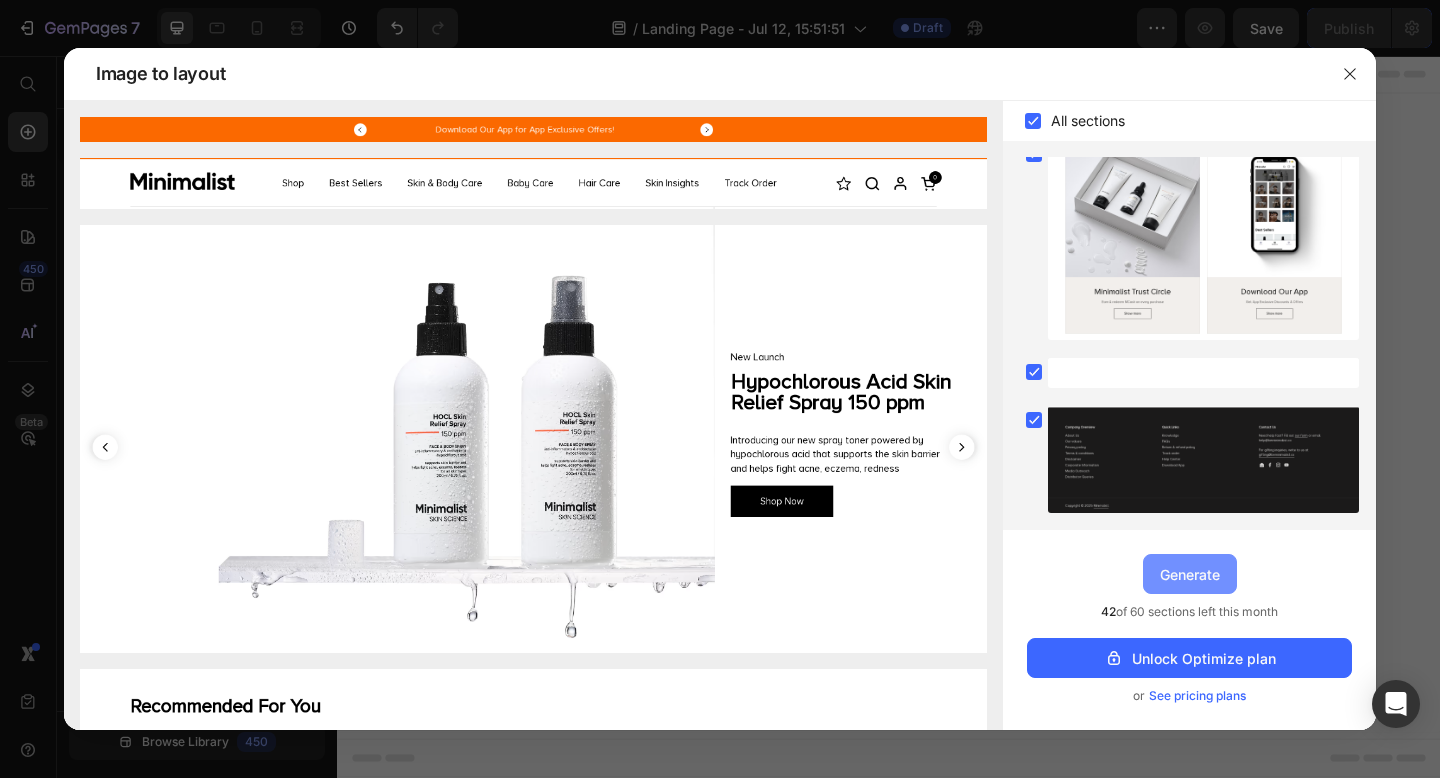 click on "Generate" at bounding box center (1190, 574) 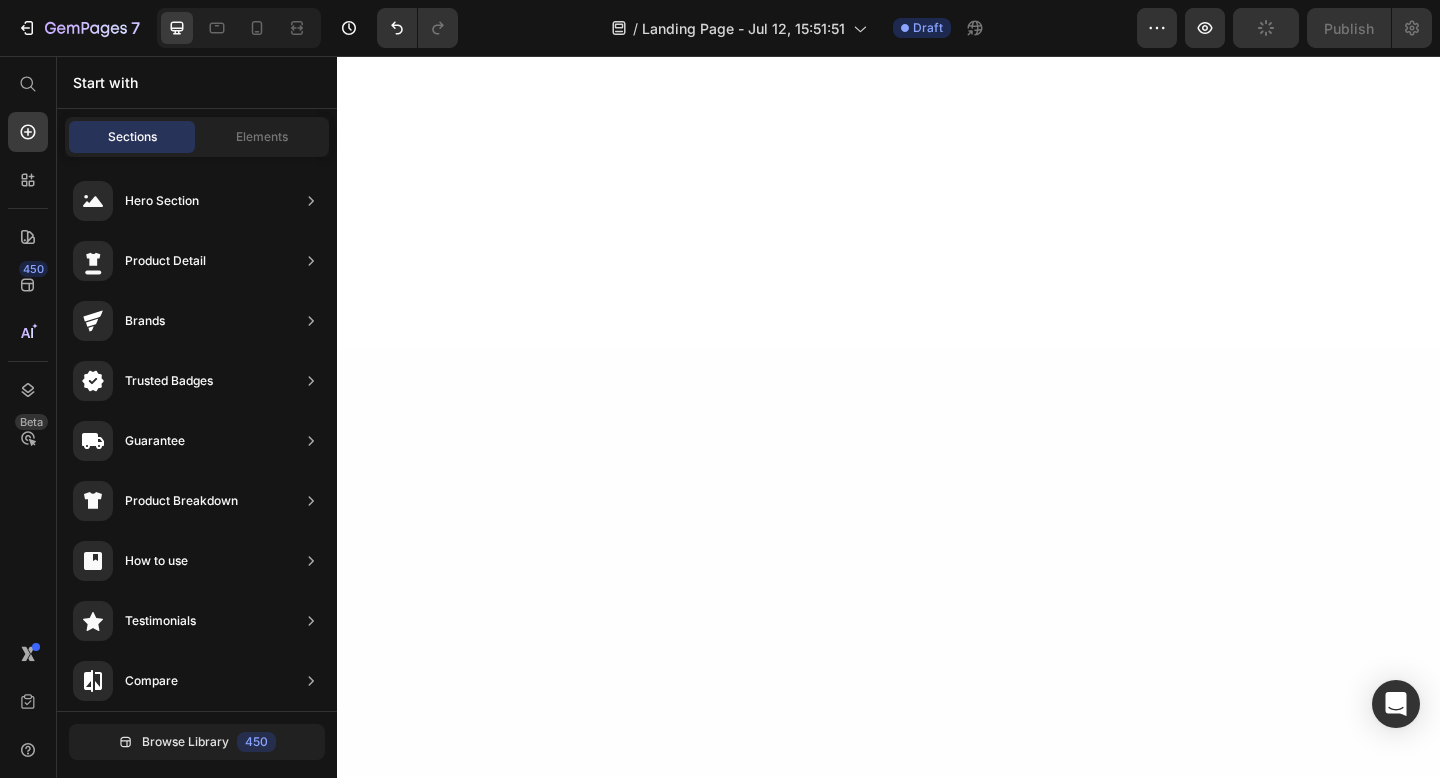 scroll, scrollTop: 0, scrollLeft: 0, axis: both 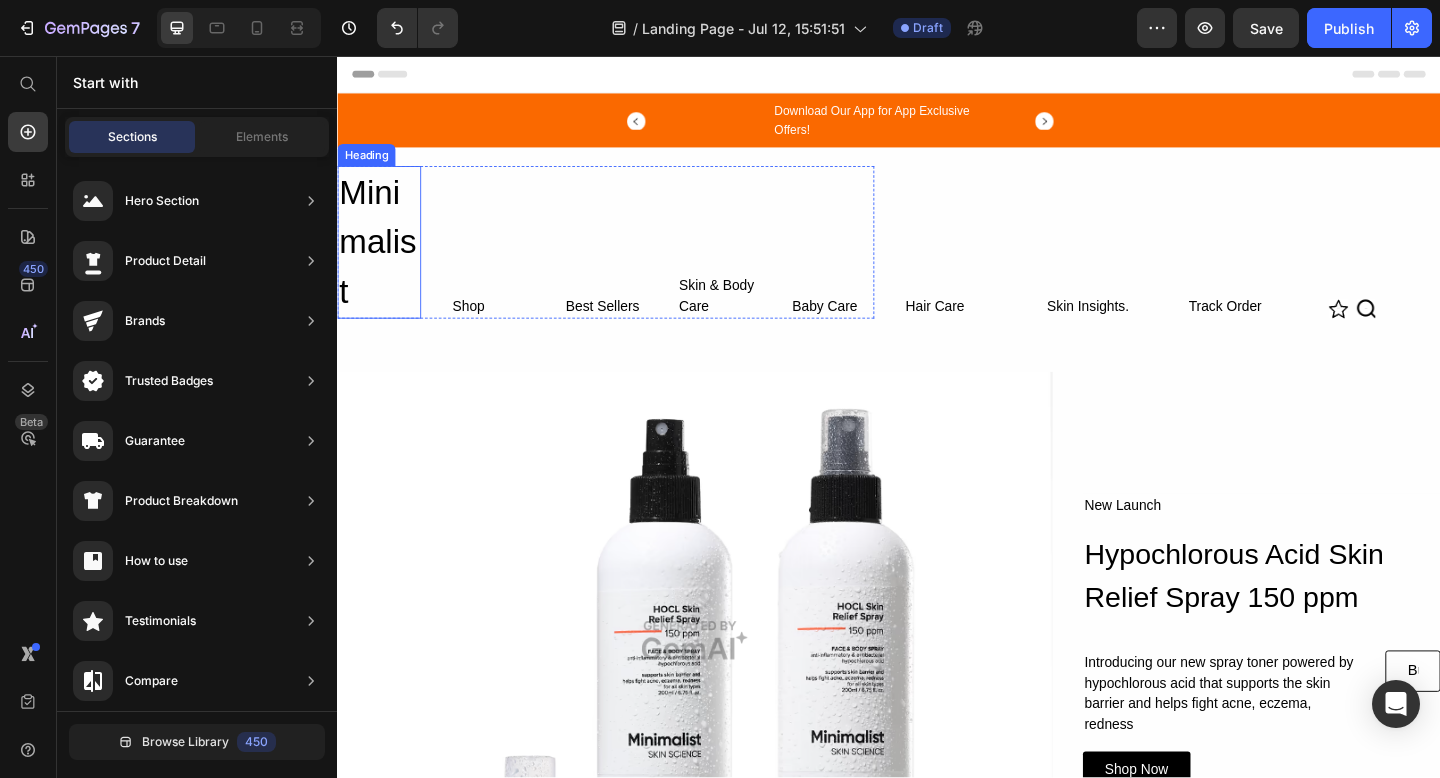click on "Minimalist" at bounding box center [382, 259] 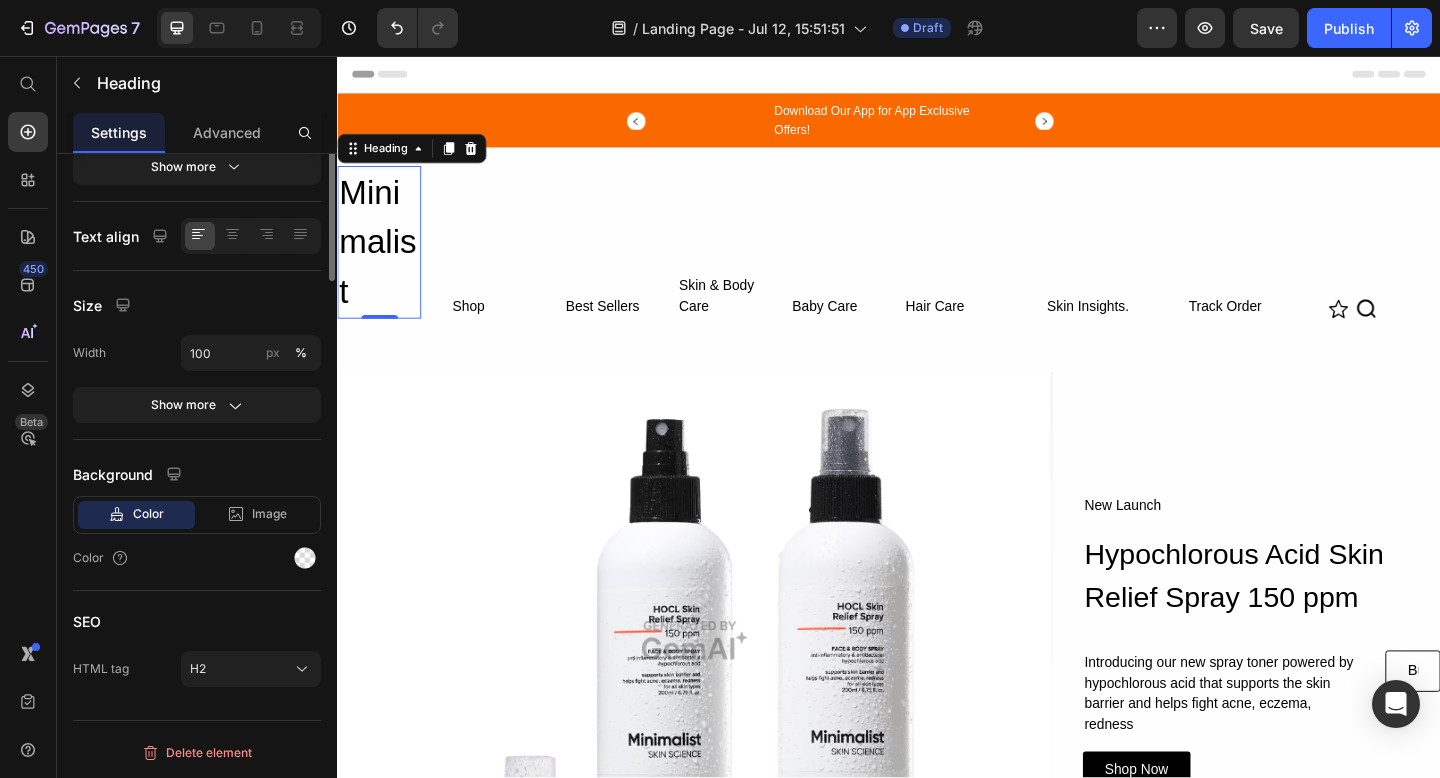 scroll, scrollTop: 0, scrollLeft: 0, axis: both 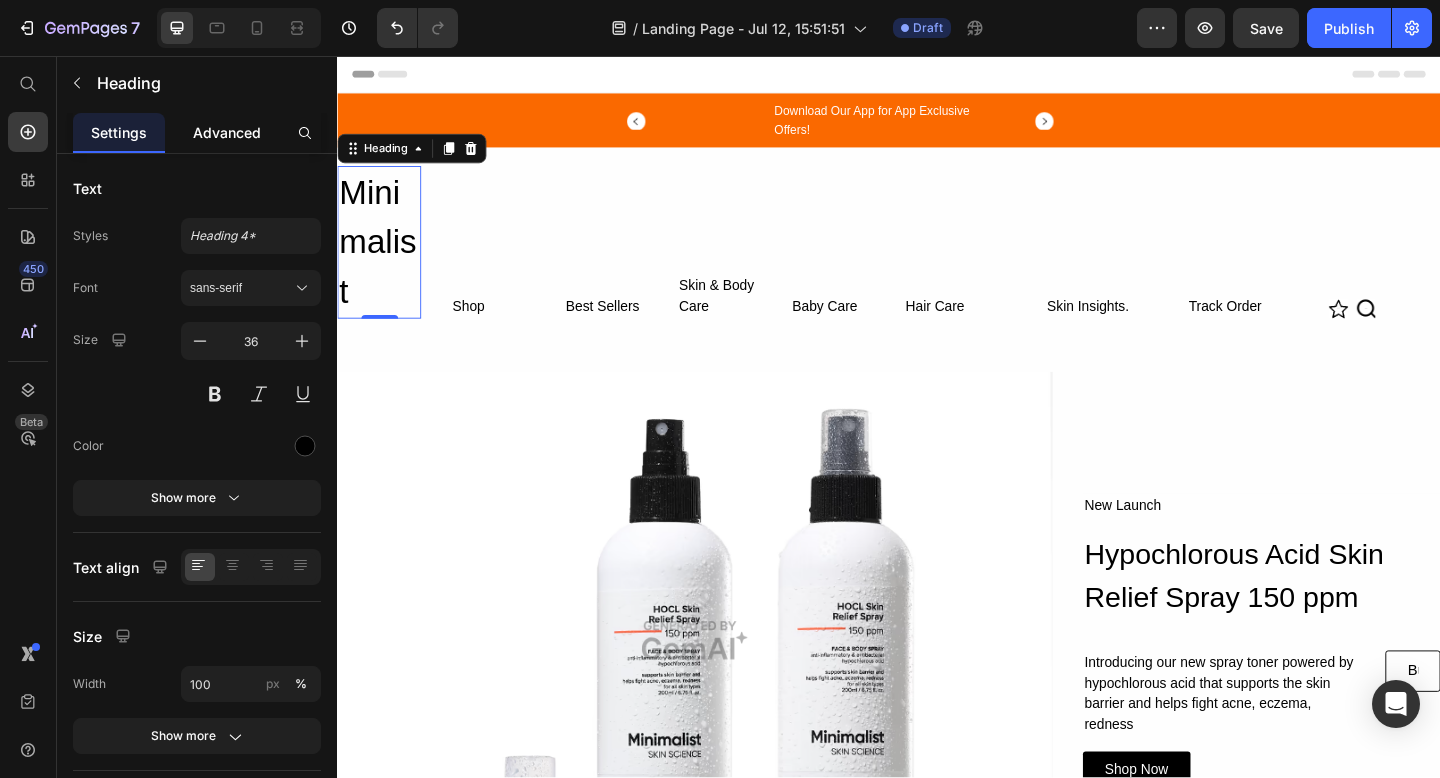 click on "Advanced" at bounding box center [227, 132] 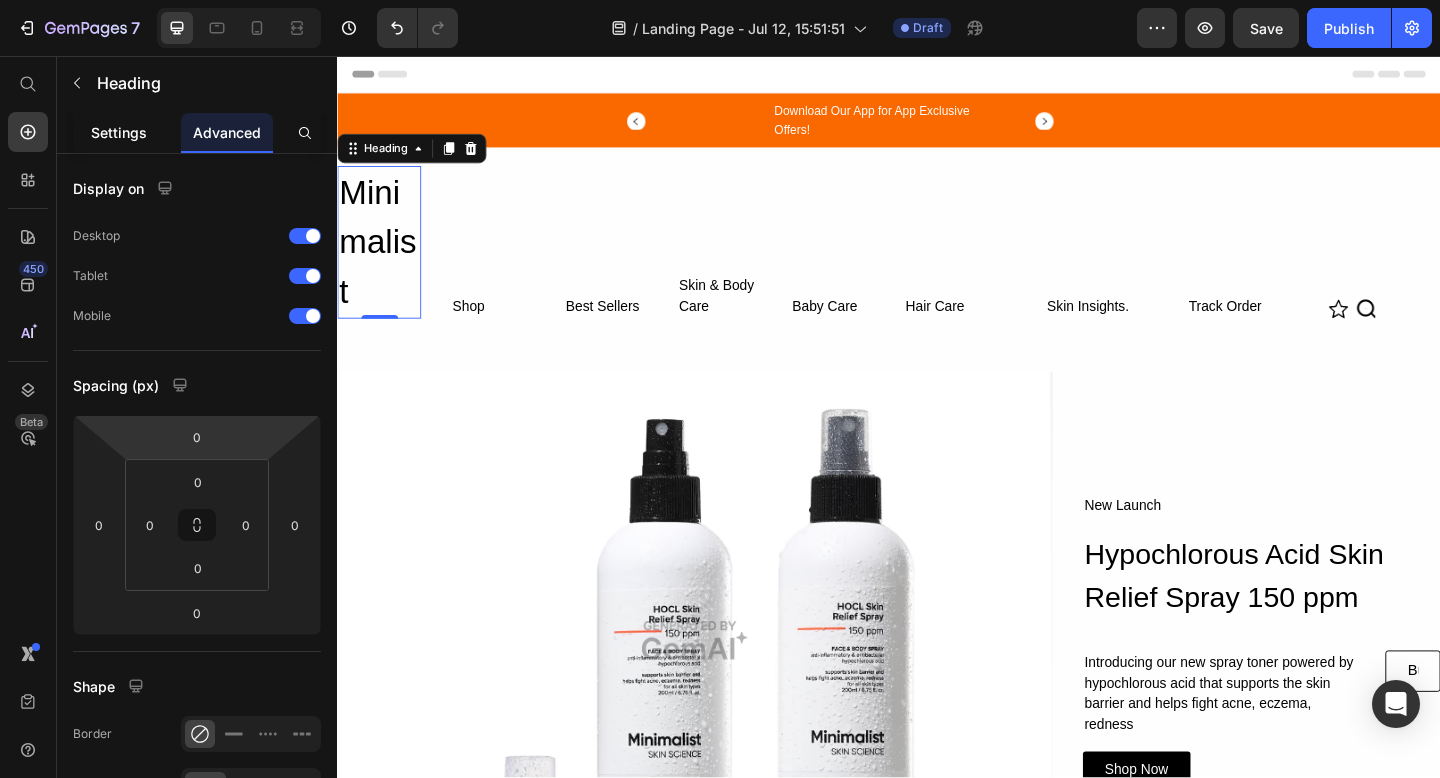 click on "Settings" at bounding box center [119, 132] 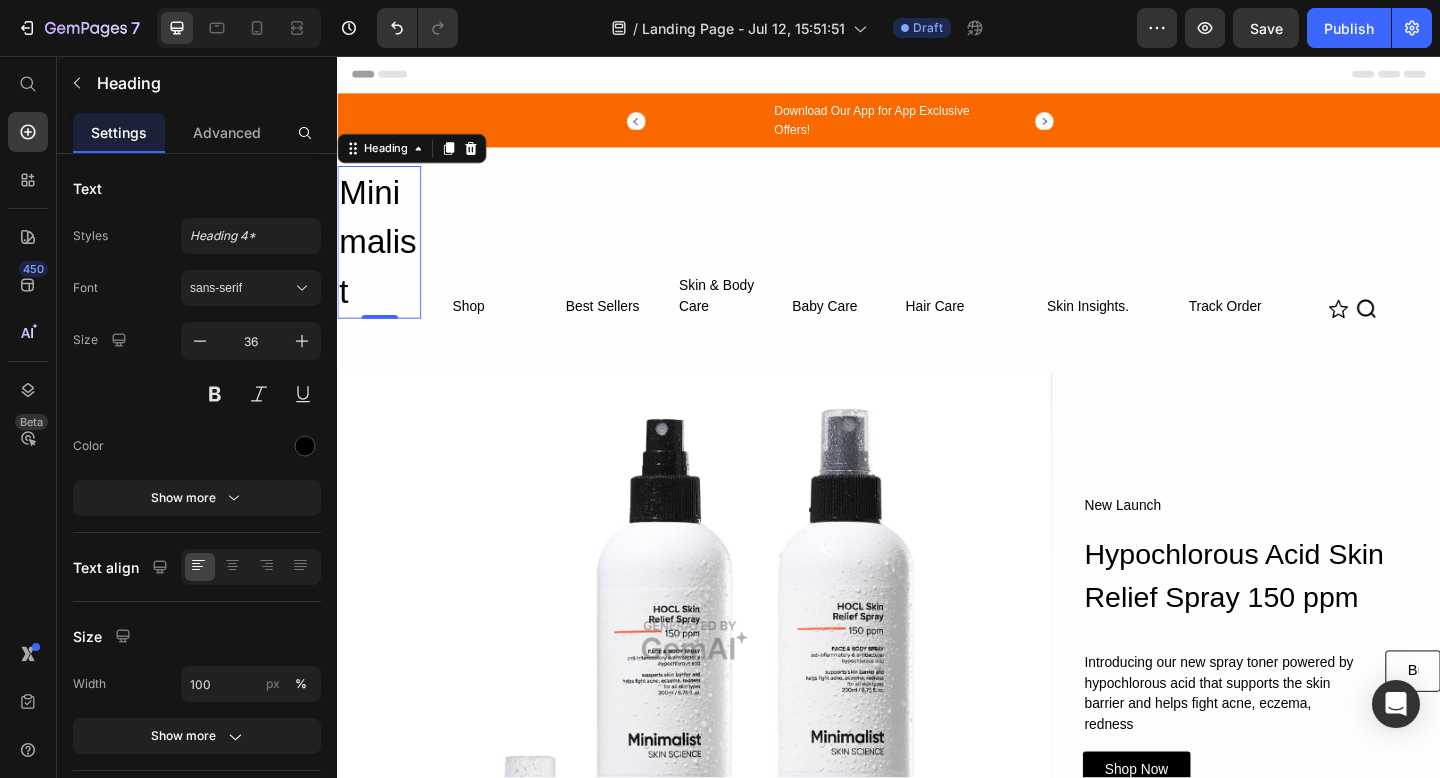 click on "Minimalist" at bounding box center [382, 259] 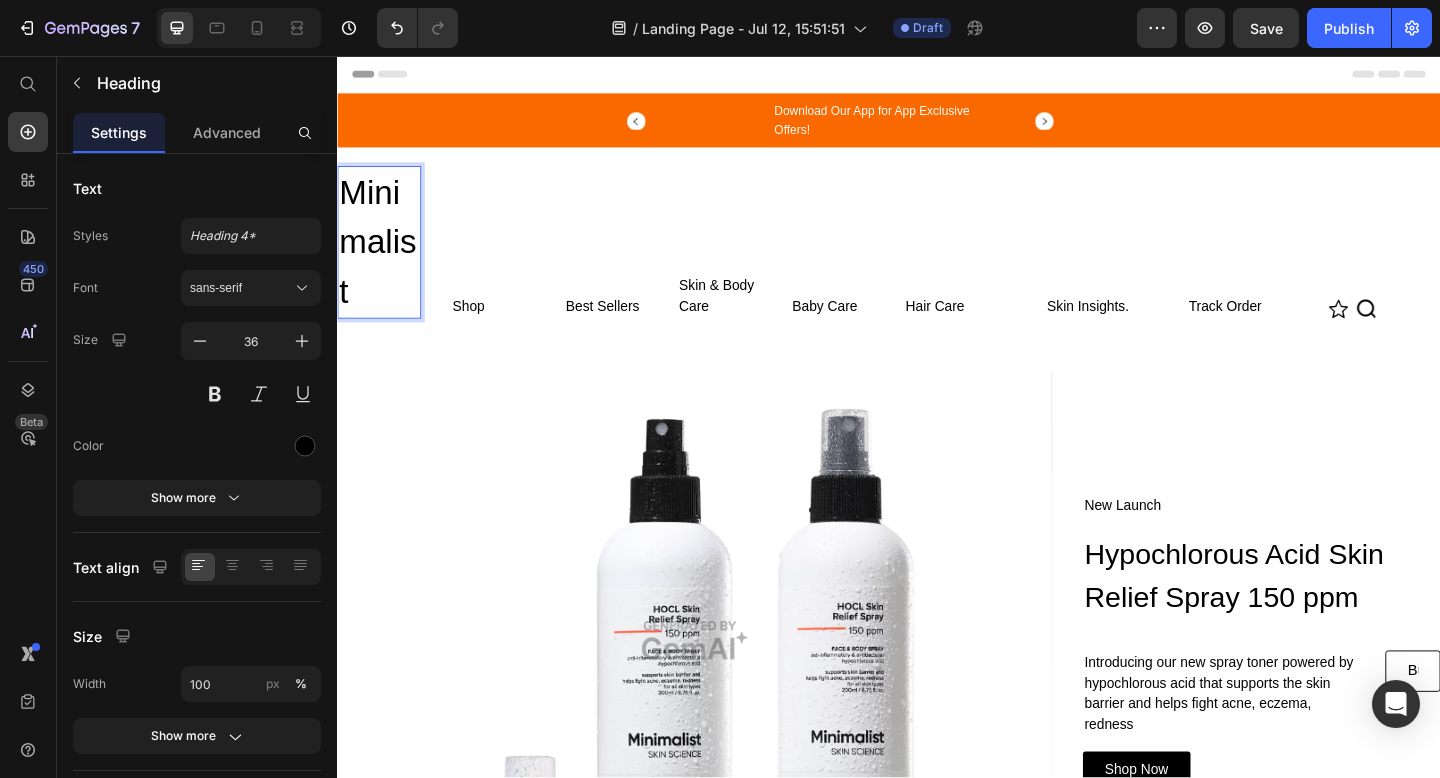 click on "Minimalist" at bounding box center (382, 259) 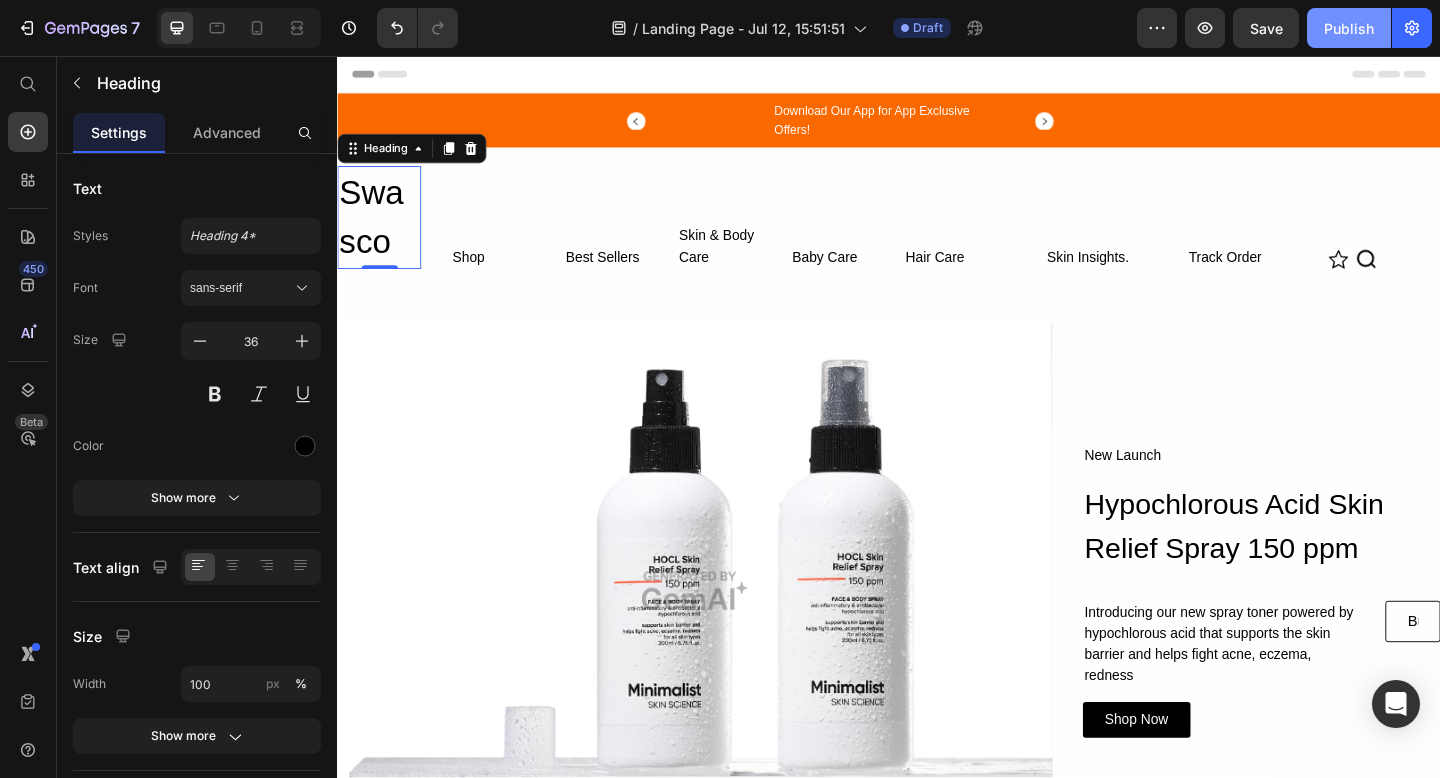 click on "Publish" at bounding box center [1349, 28] 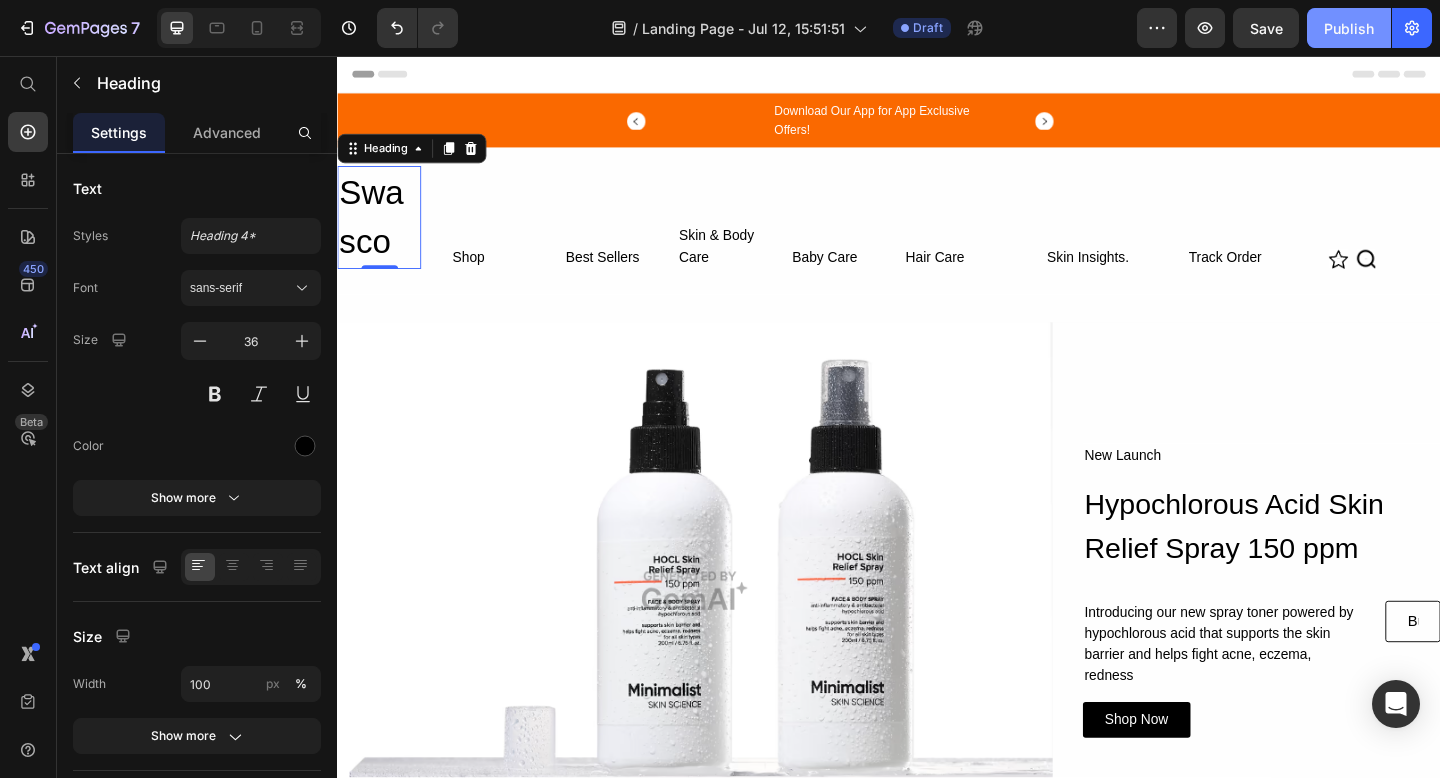 click on "Publish" 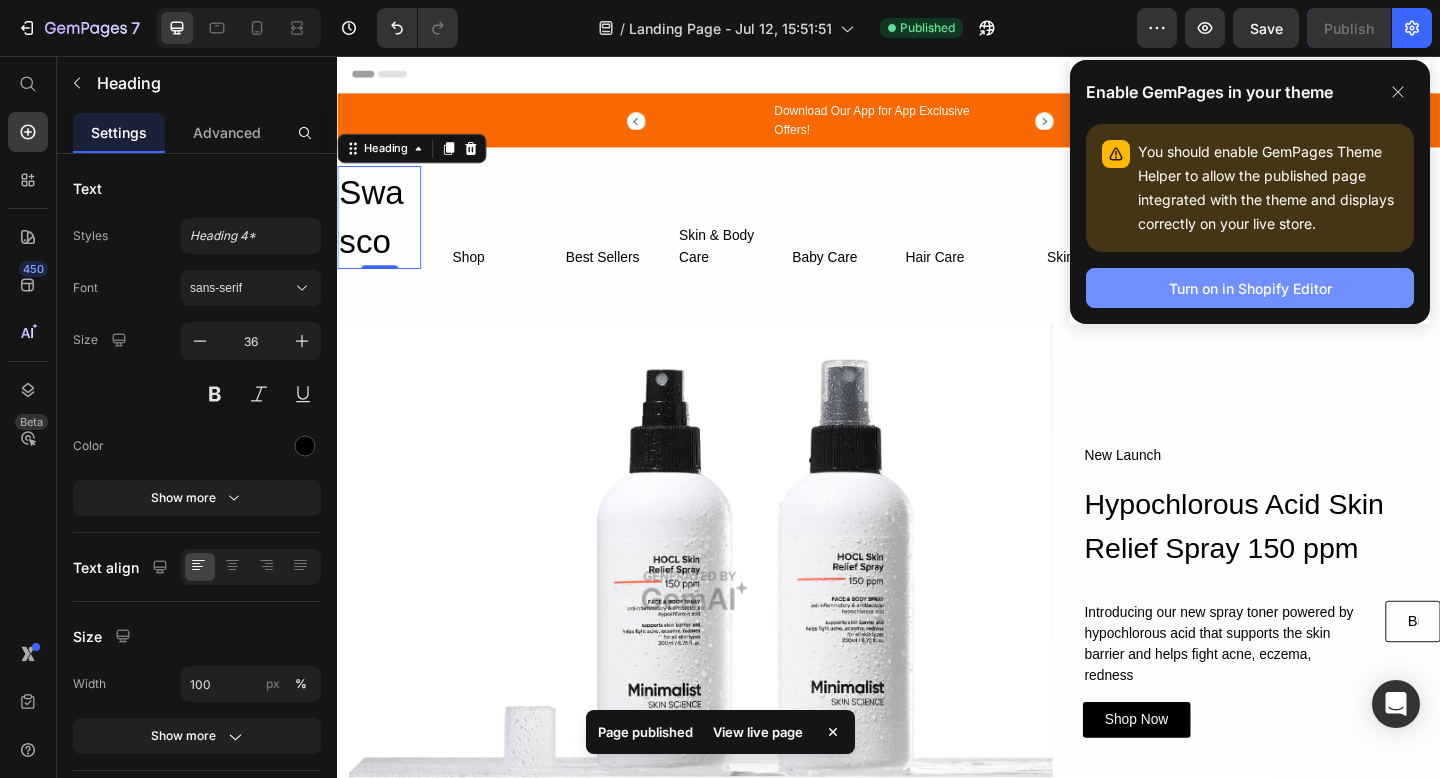 click on "Turn on in Shopify Editor" at bounding box center [1250, 288] 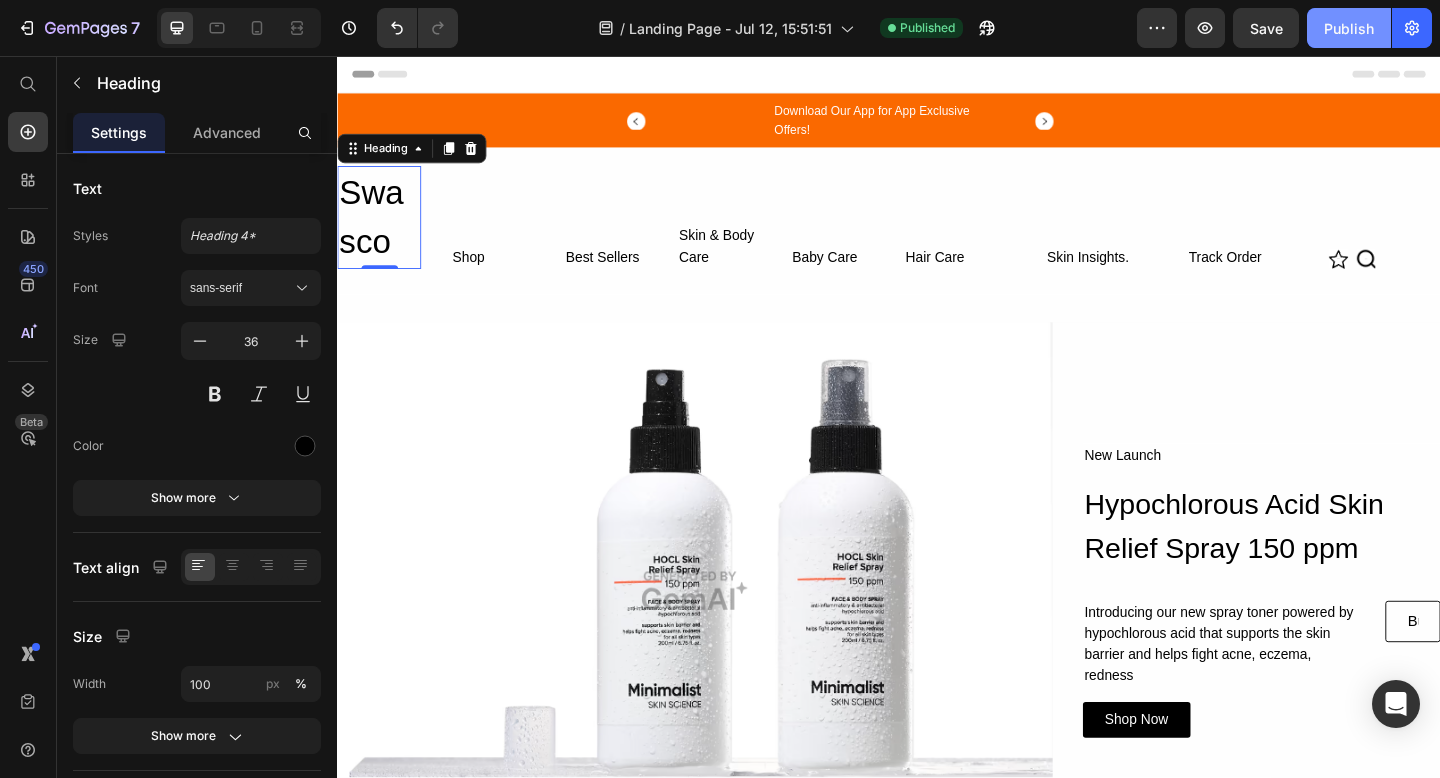 click on "Publish" at bounding box center [1349, 28] 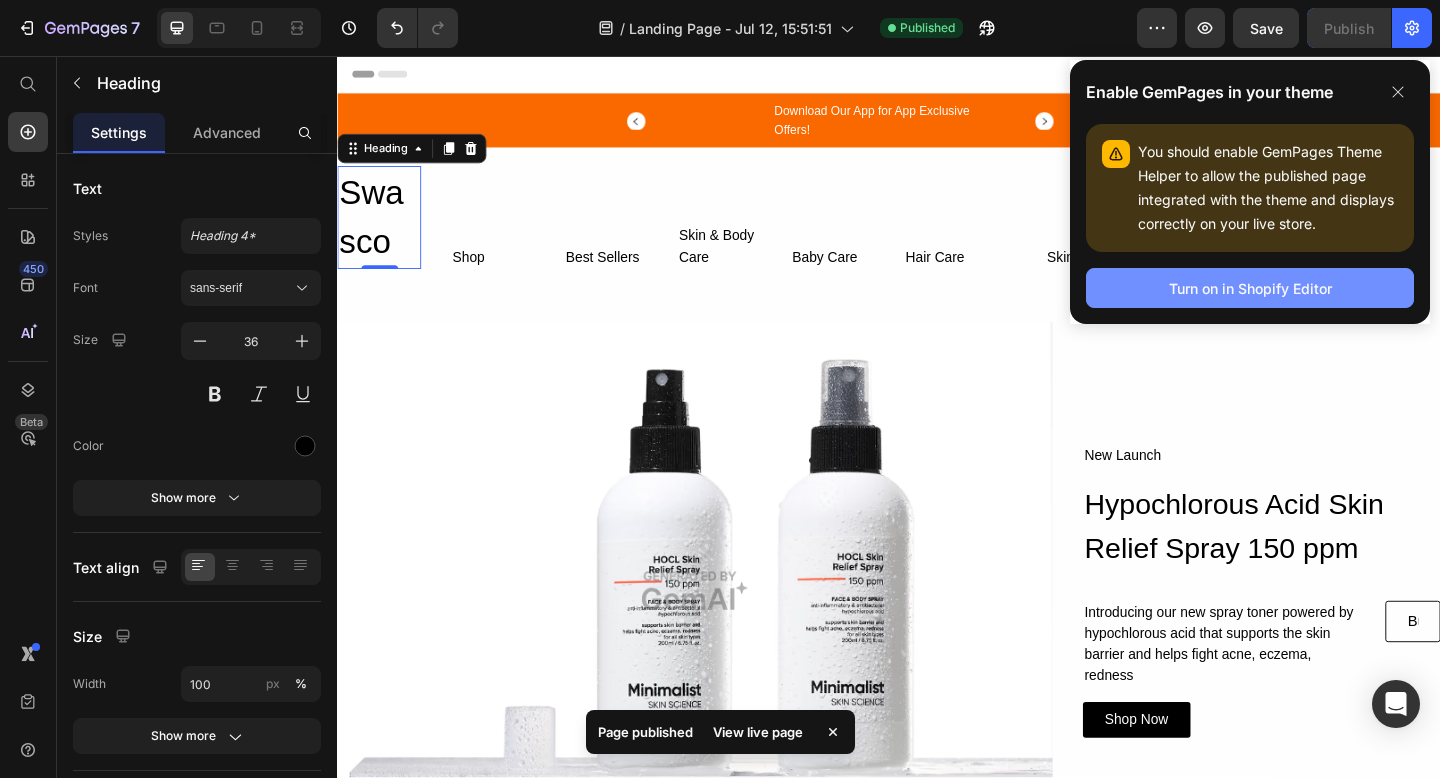 click on "Turn on in Shopify Editor" at bounding box center (1250, 288) 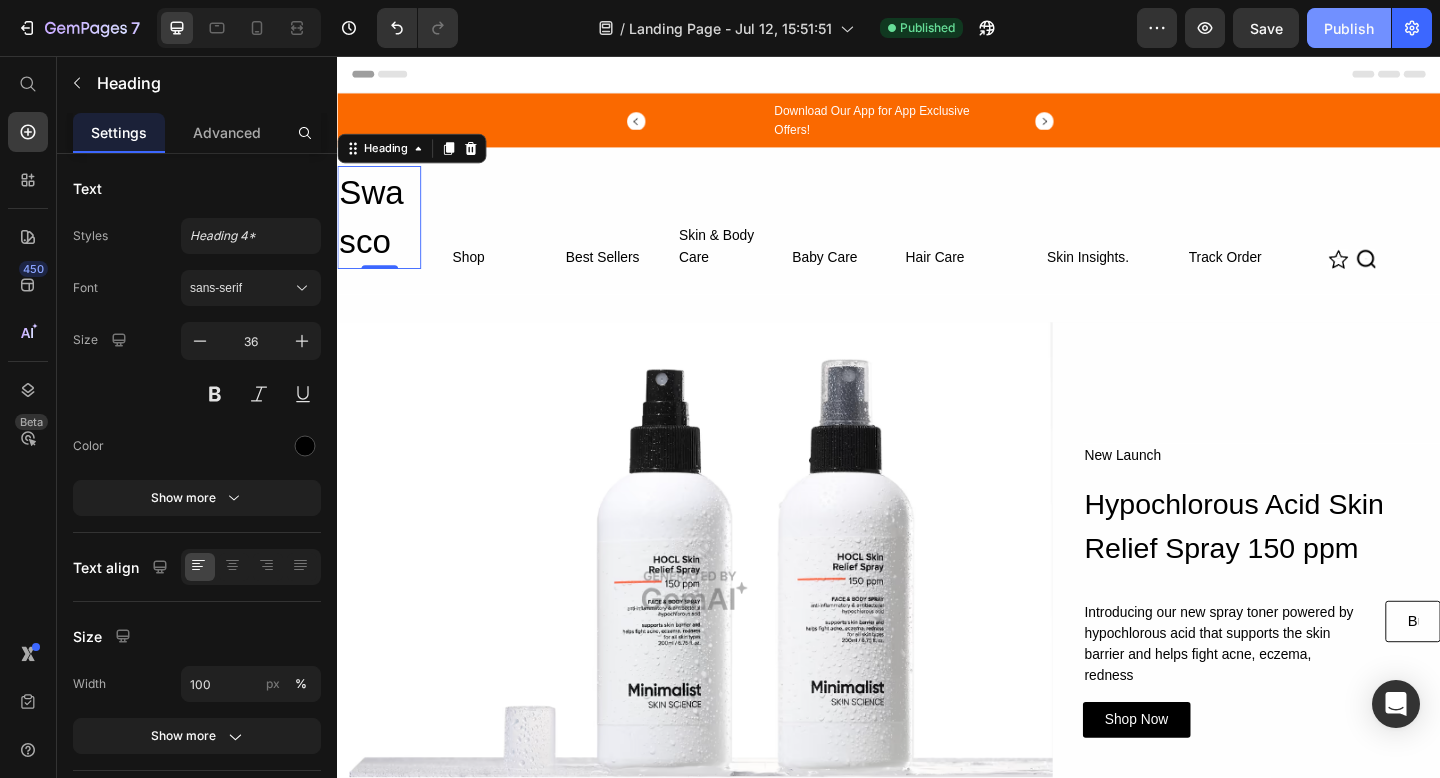 click on "Publish" at bounding box center (1349, 28) 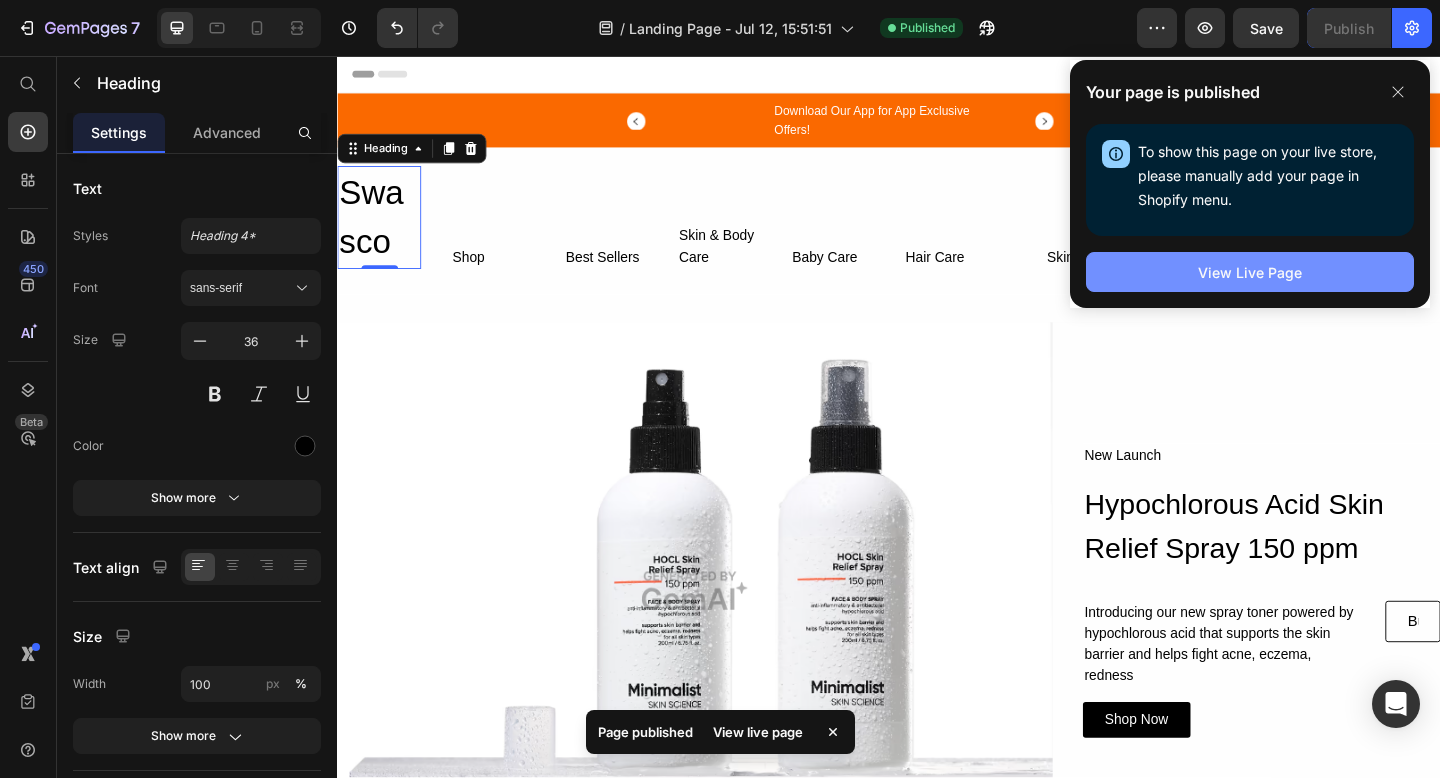click on "View Live Page" at bounding box center (1250, 272) 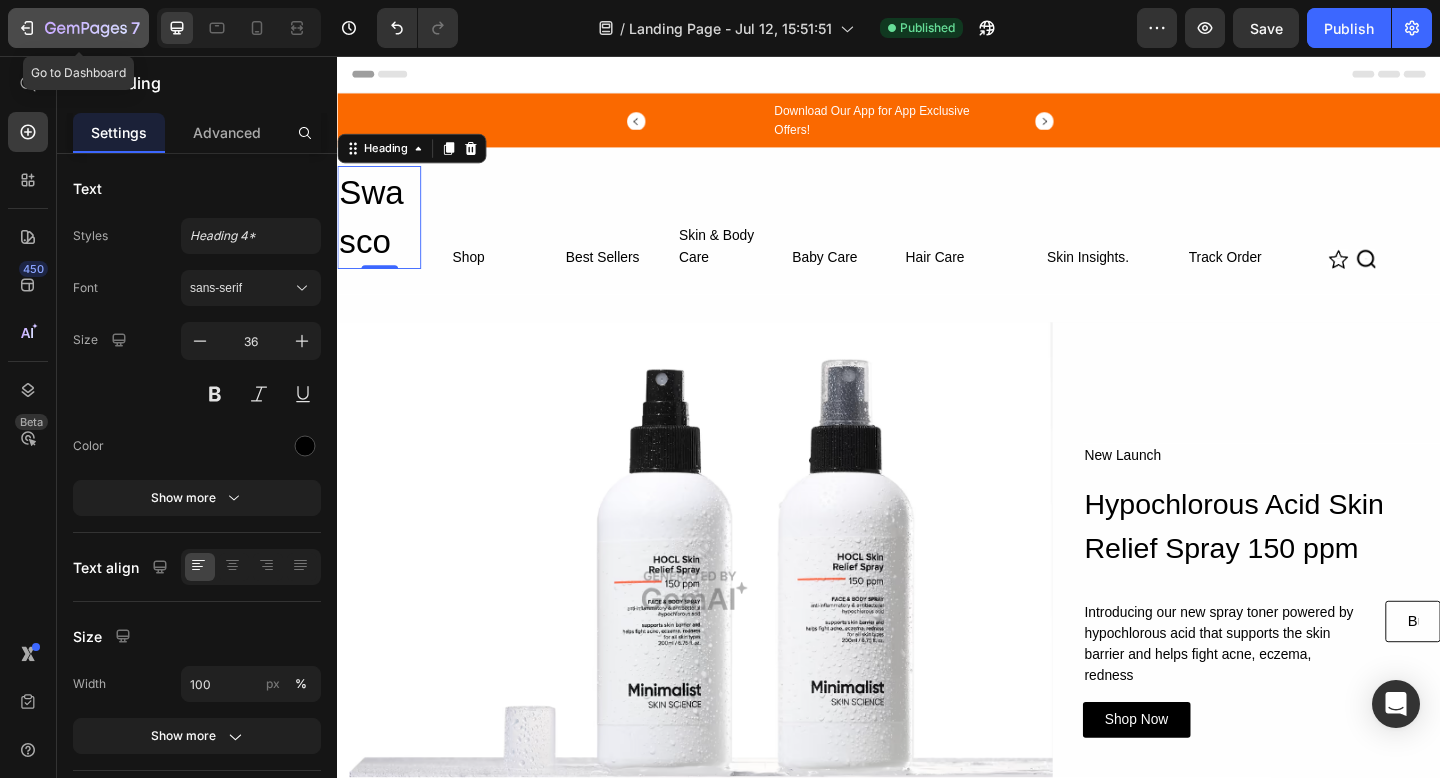 click 